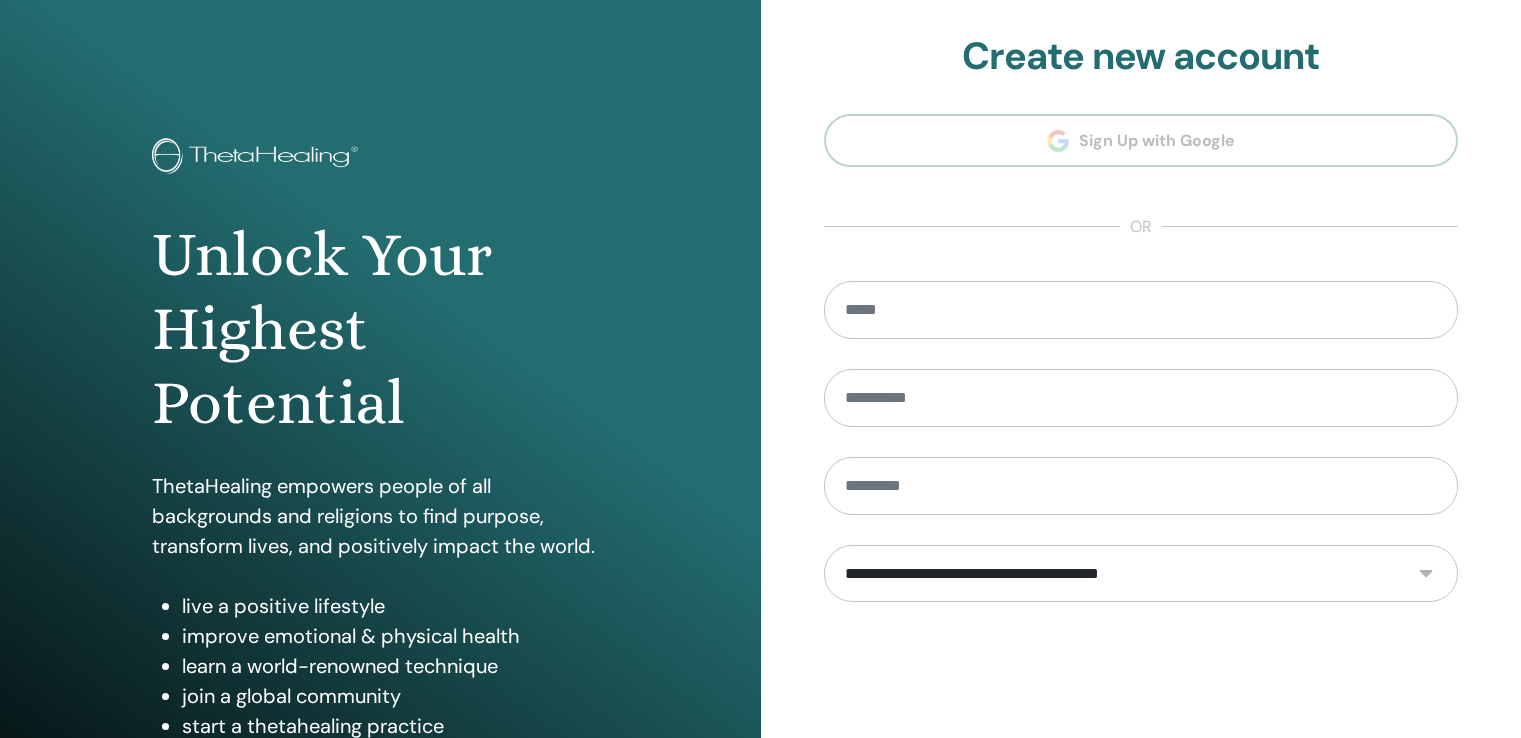 scroll, scrollTop: 0, scrollLeft: 0, axis: both 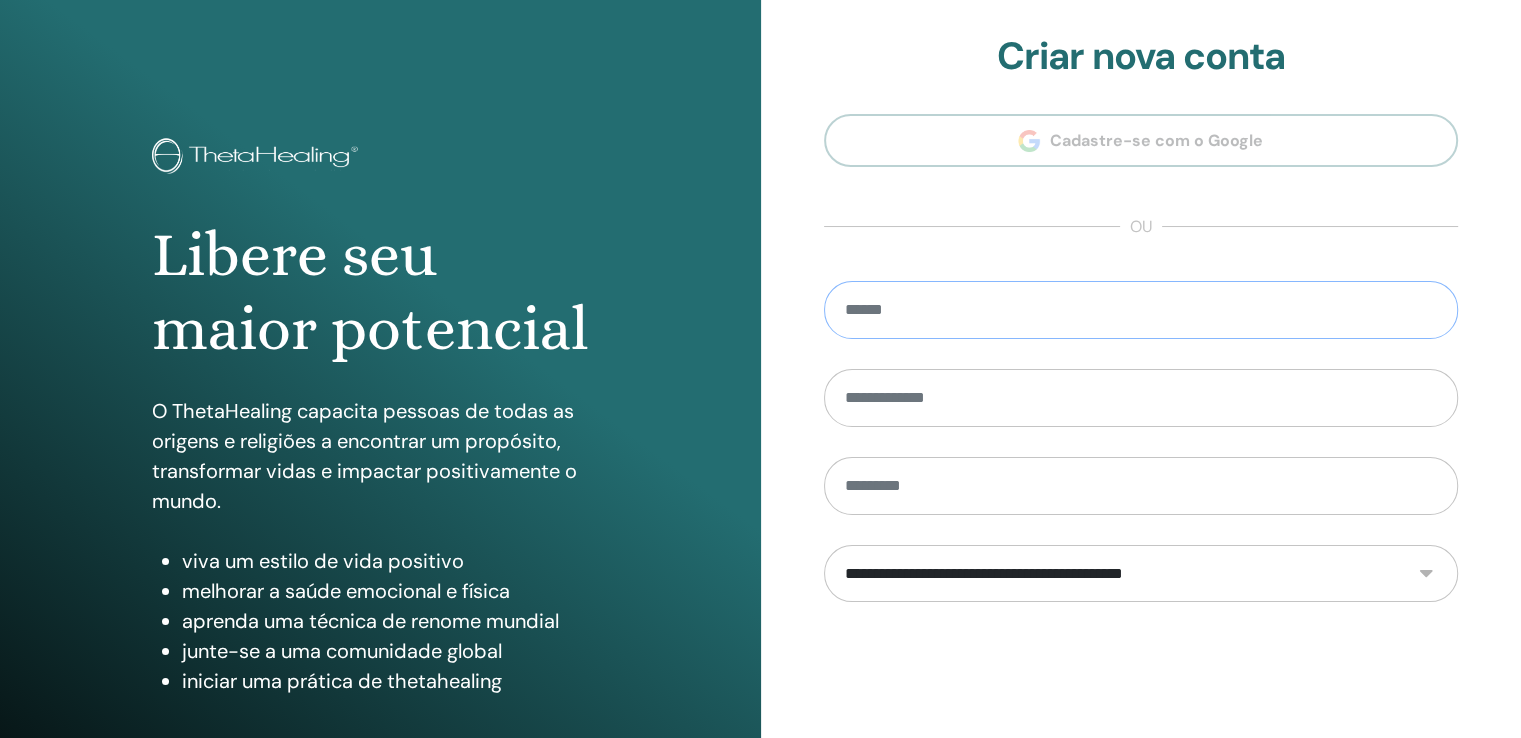 click at bounding box center [1141, 310] 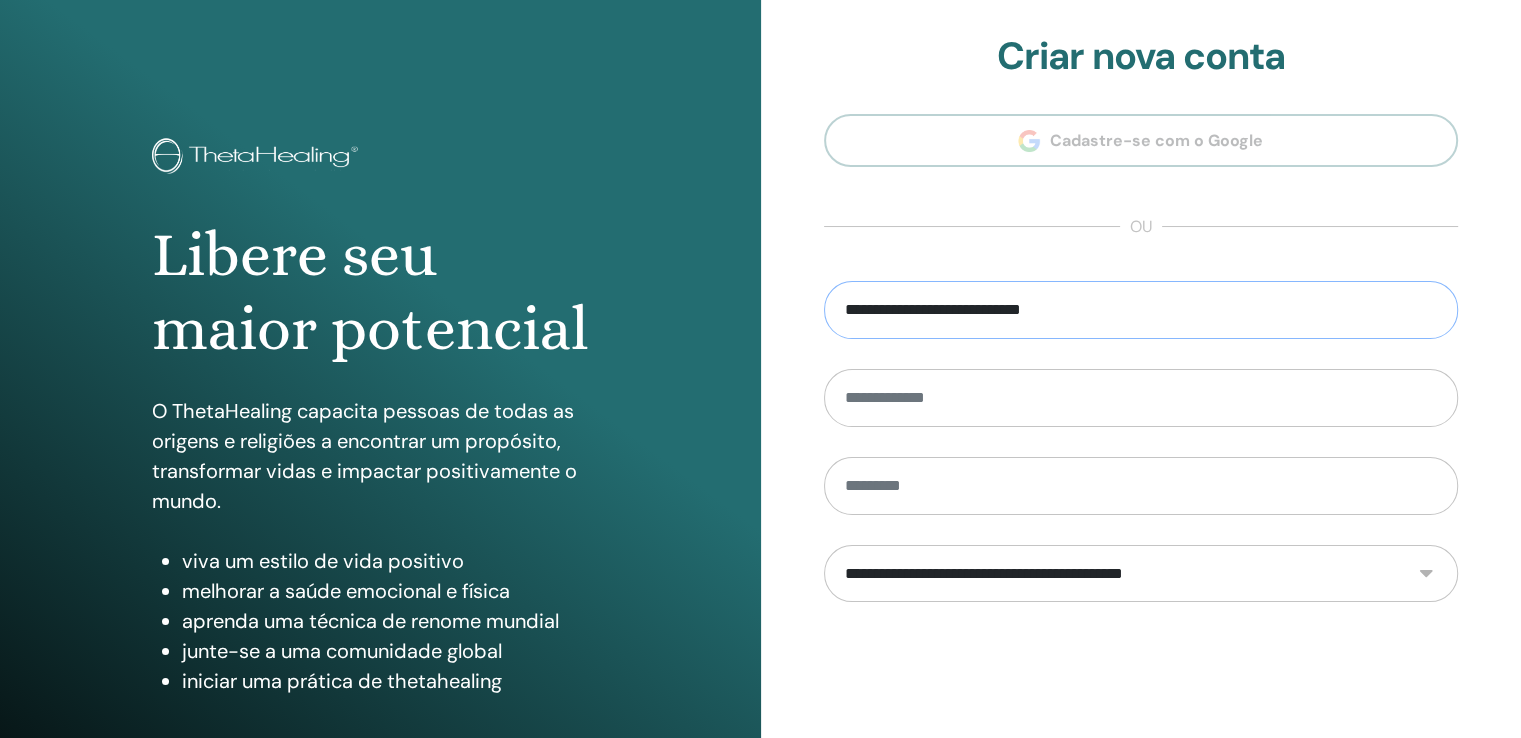 type on "**********" 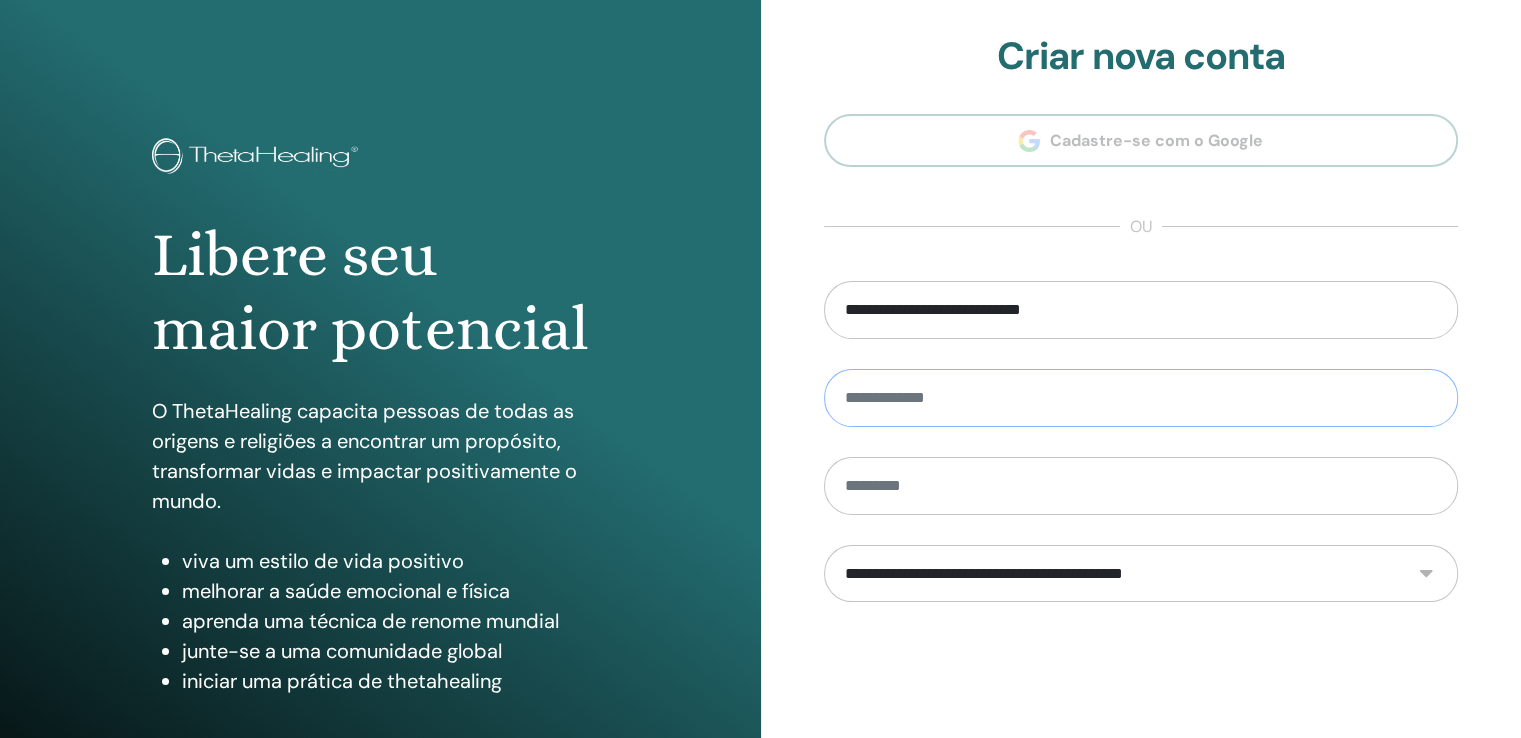click at bounding box center [1141, 398] 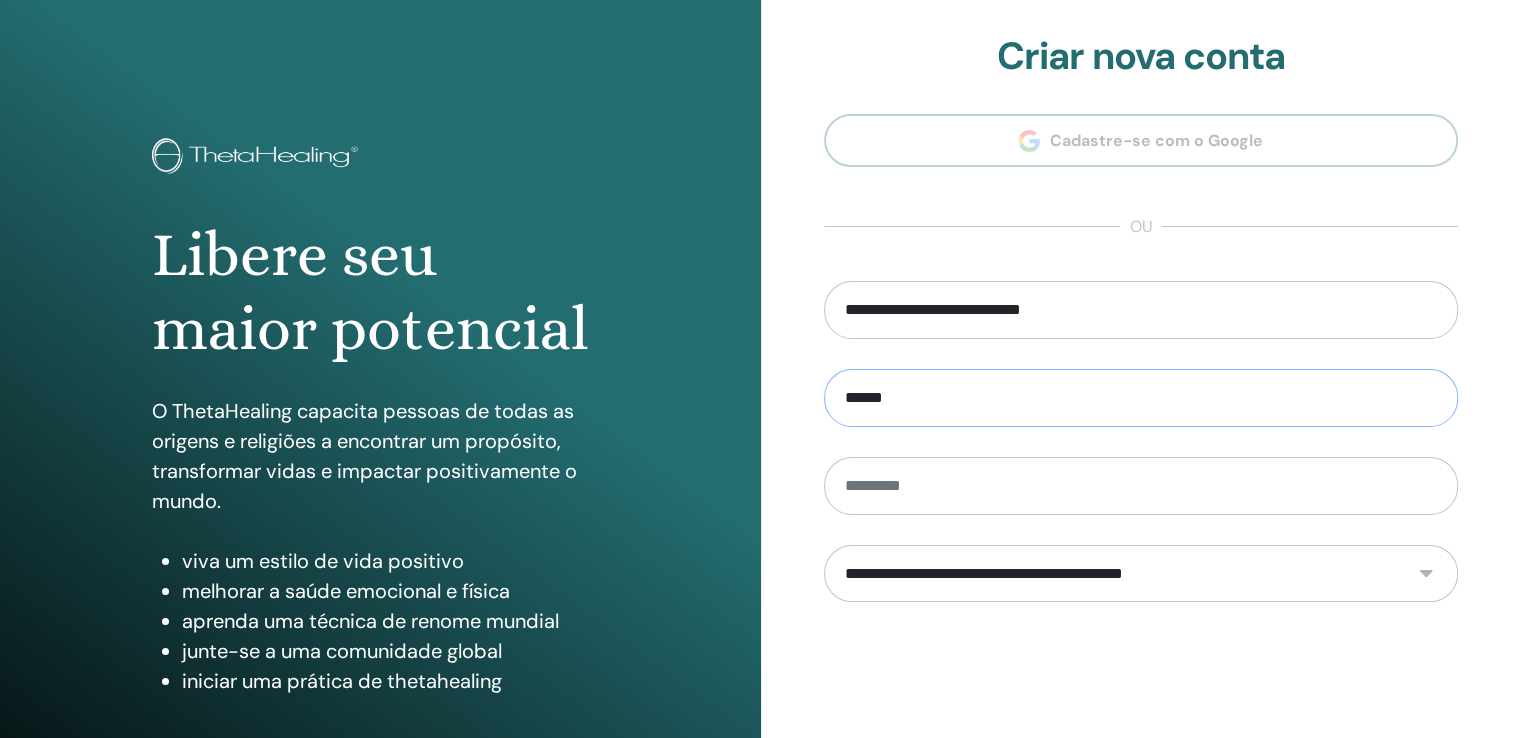 type on "******" 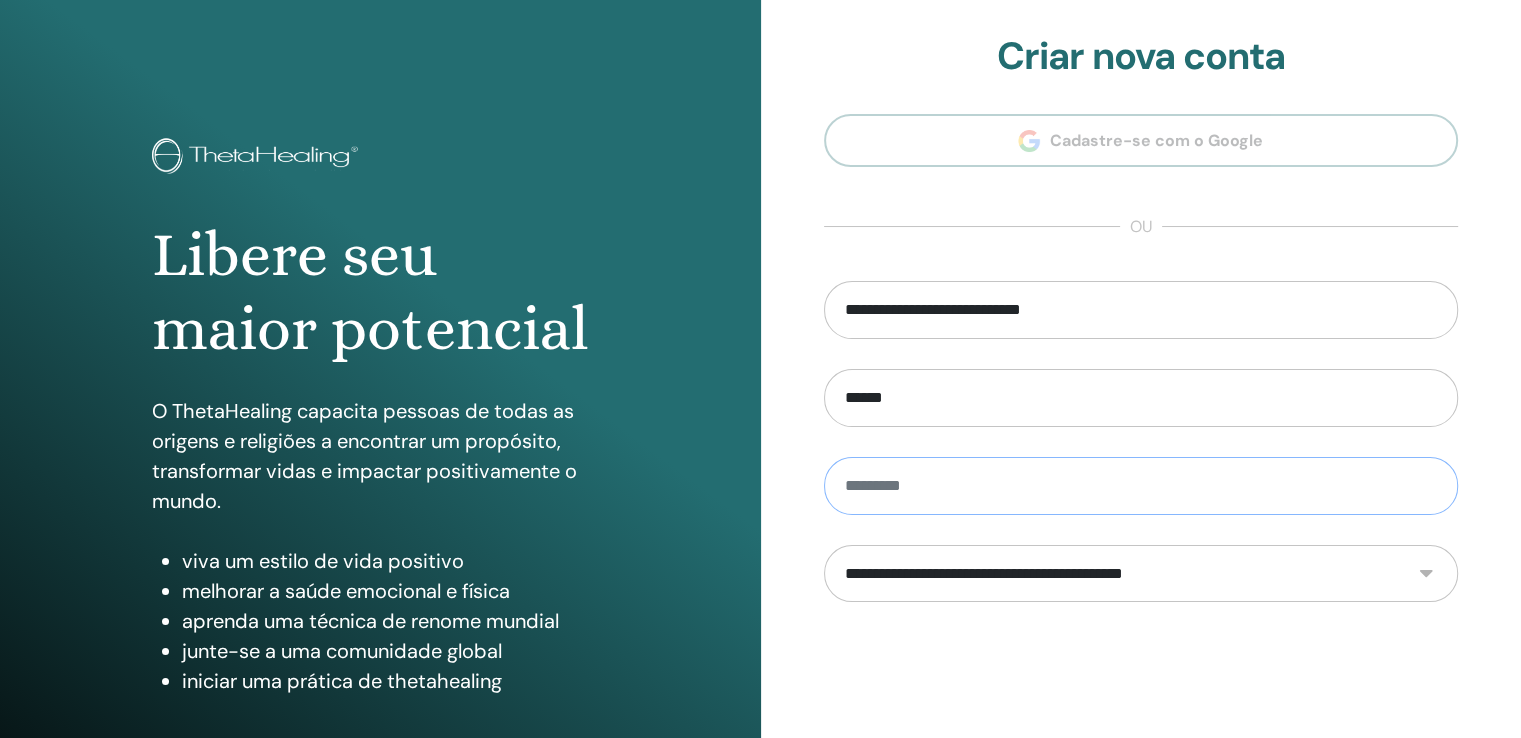 click at bounding box center [1141, 486] 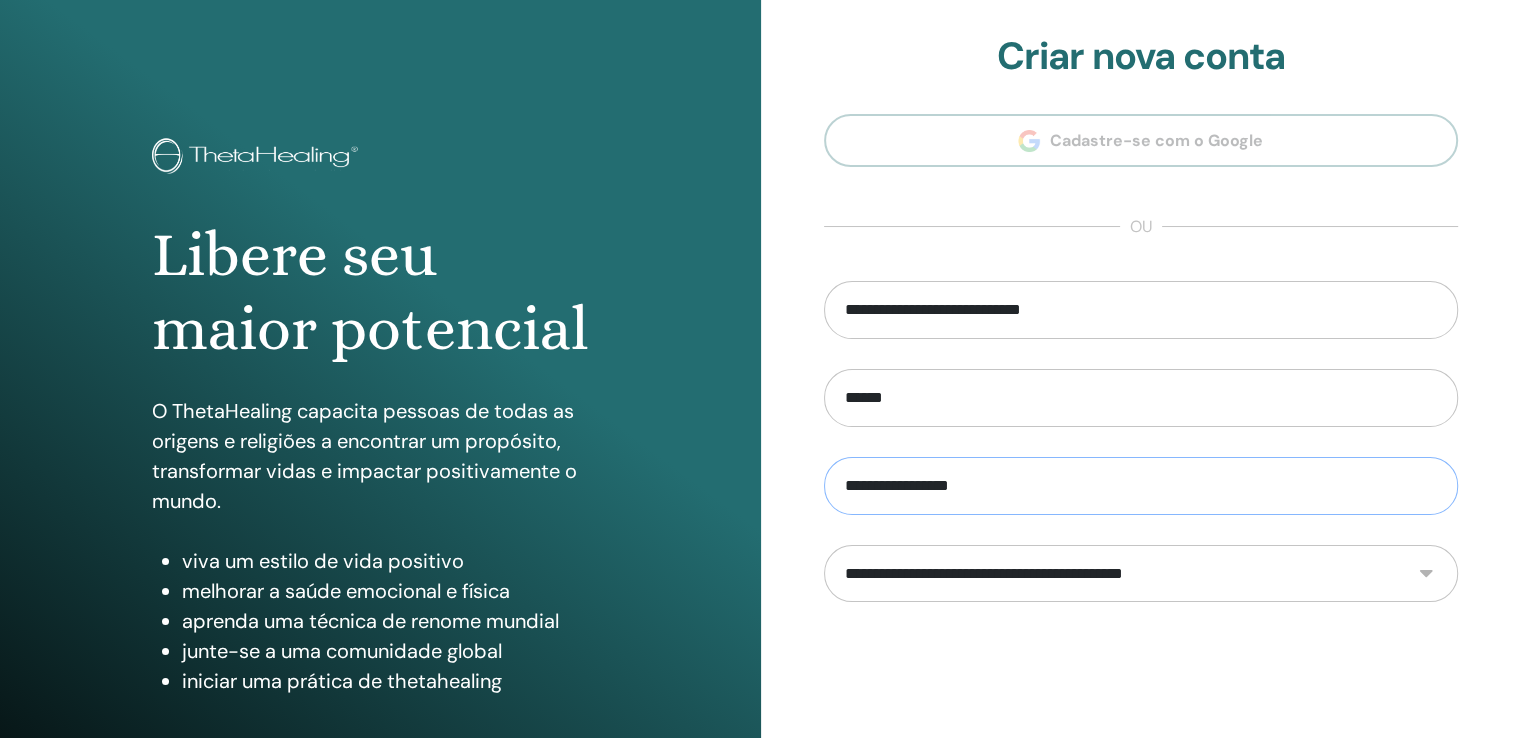 type on "**********" 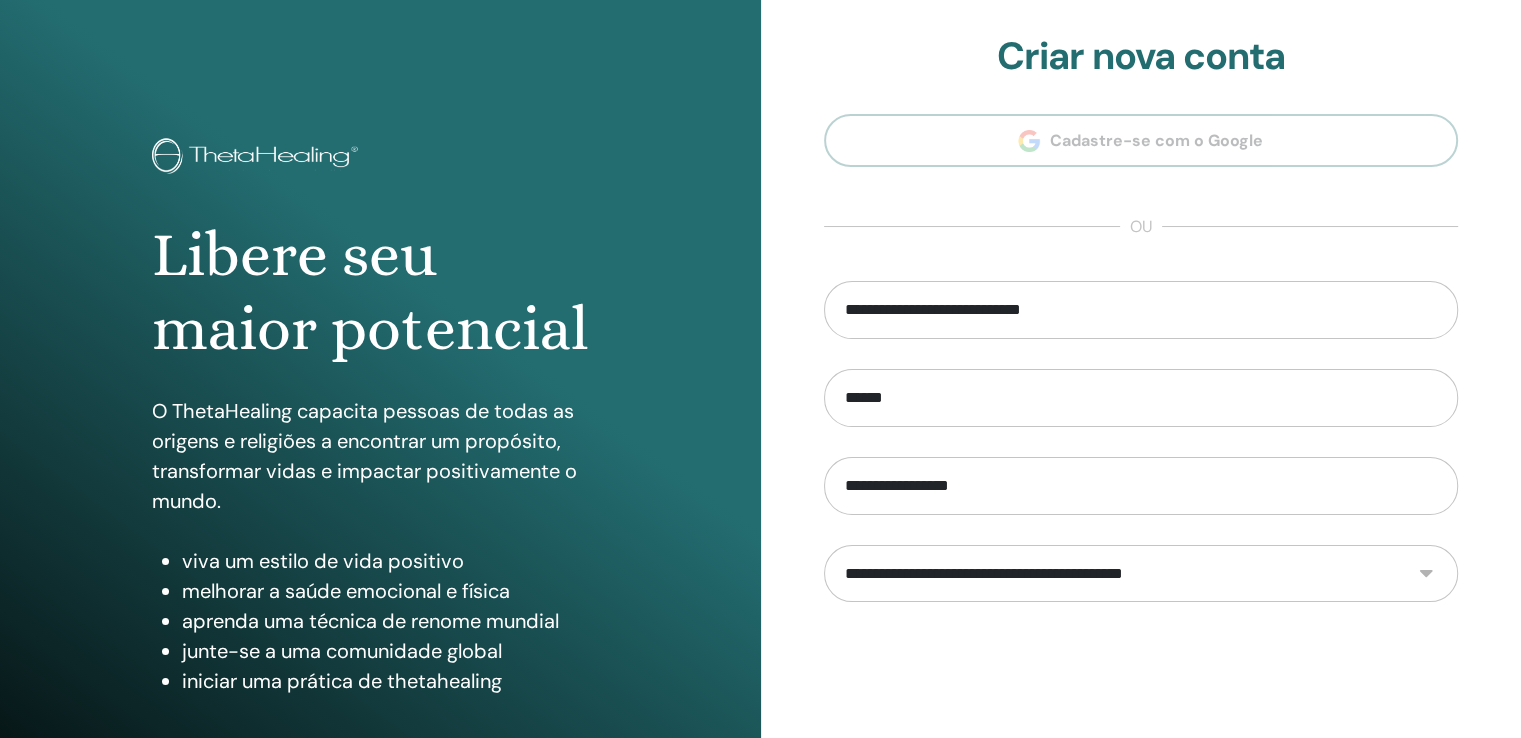 click on "**********" at bounding box center [1141, 574] 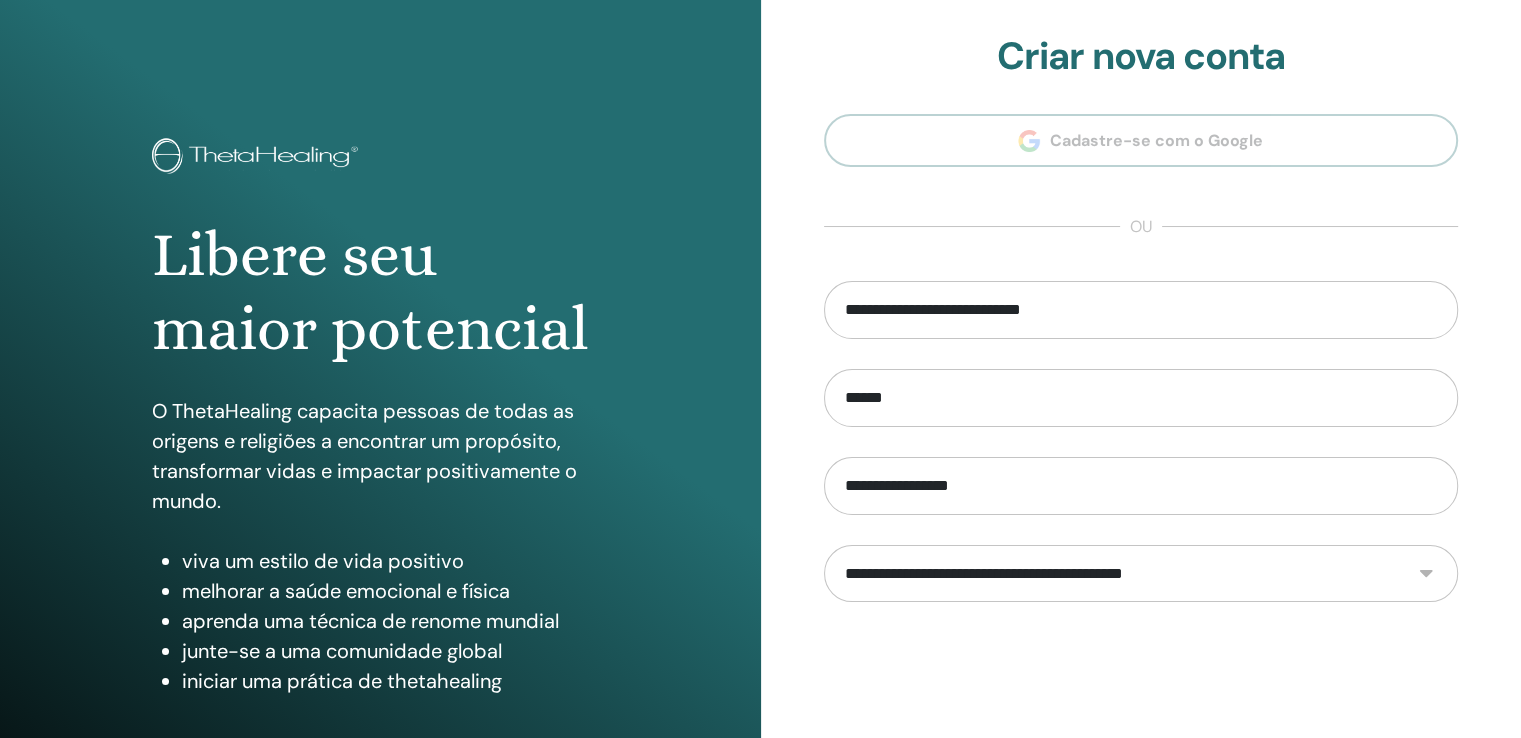 select on "***" 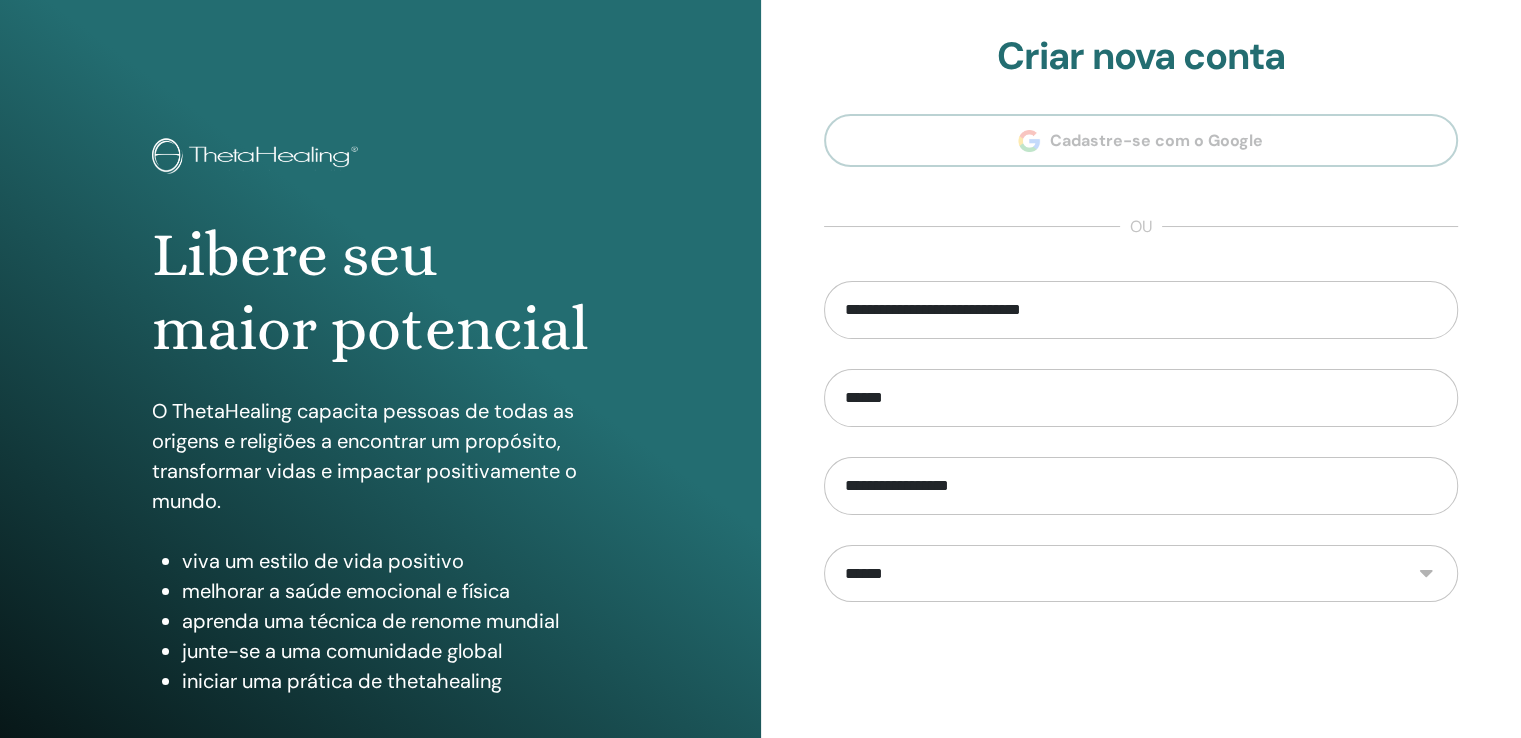 click on "**********" at bounding box center (1141, 574) 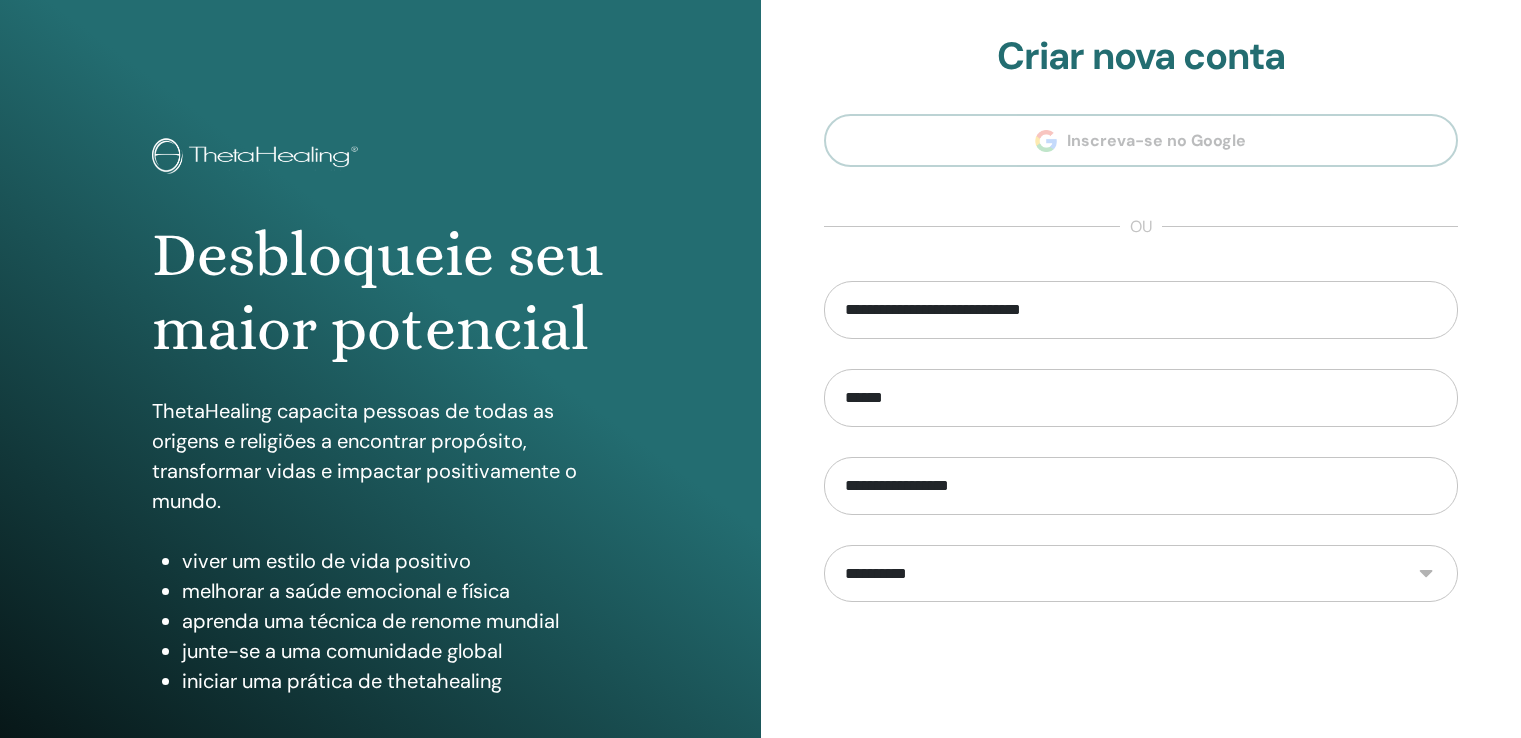 scroll, scrollTop: 0, scrollLeft: 0, axis: both 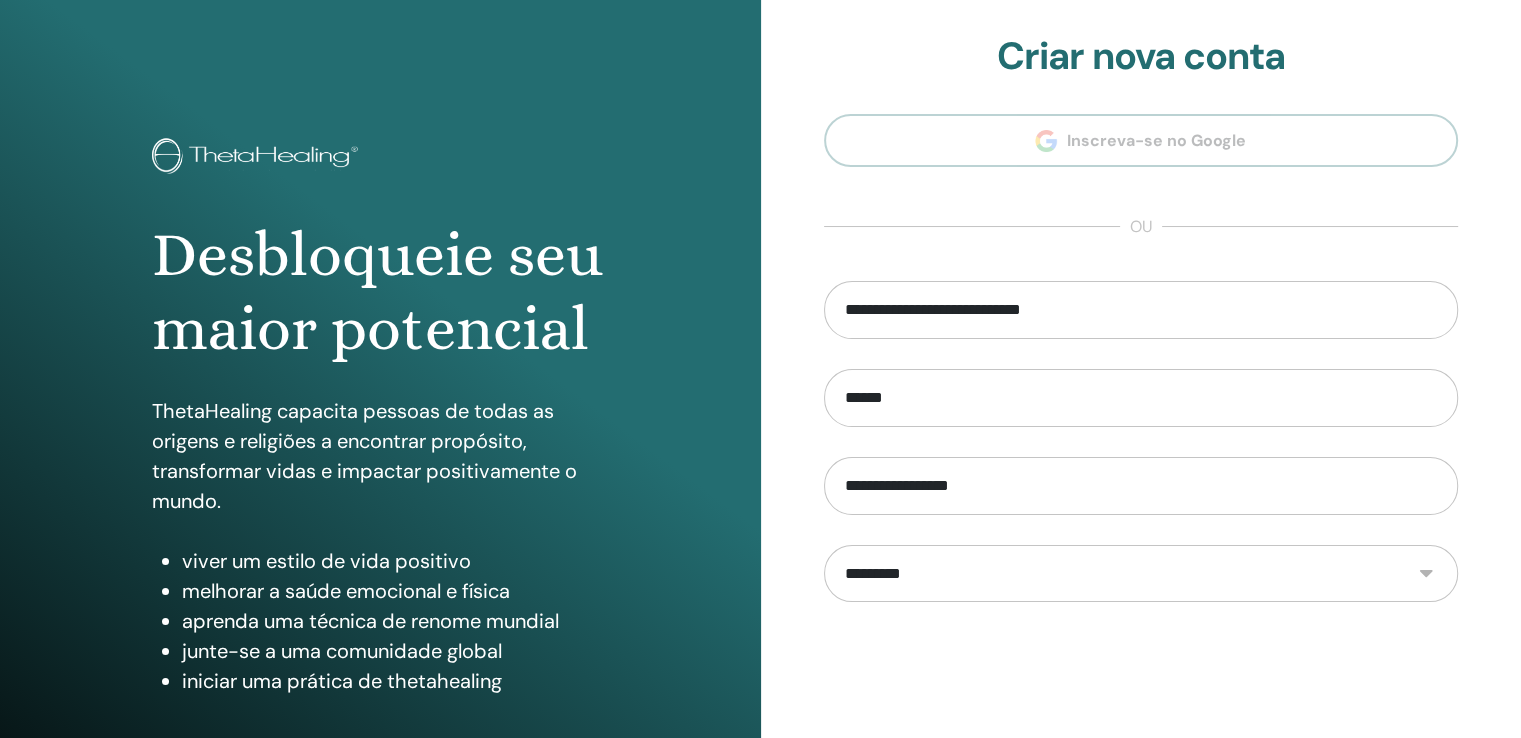 click at bounding box center [1141, 671] 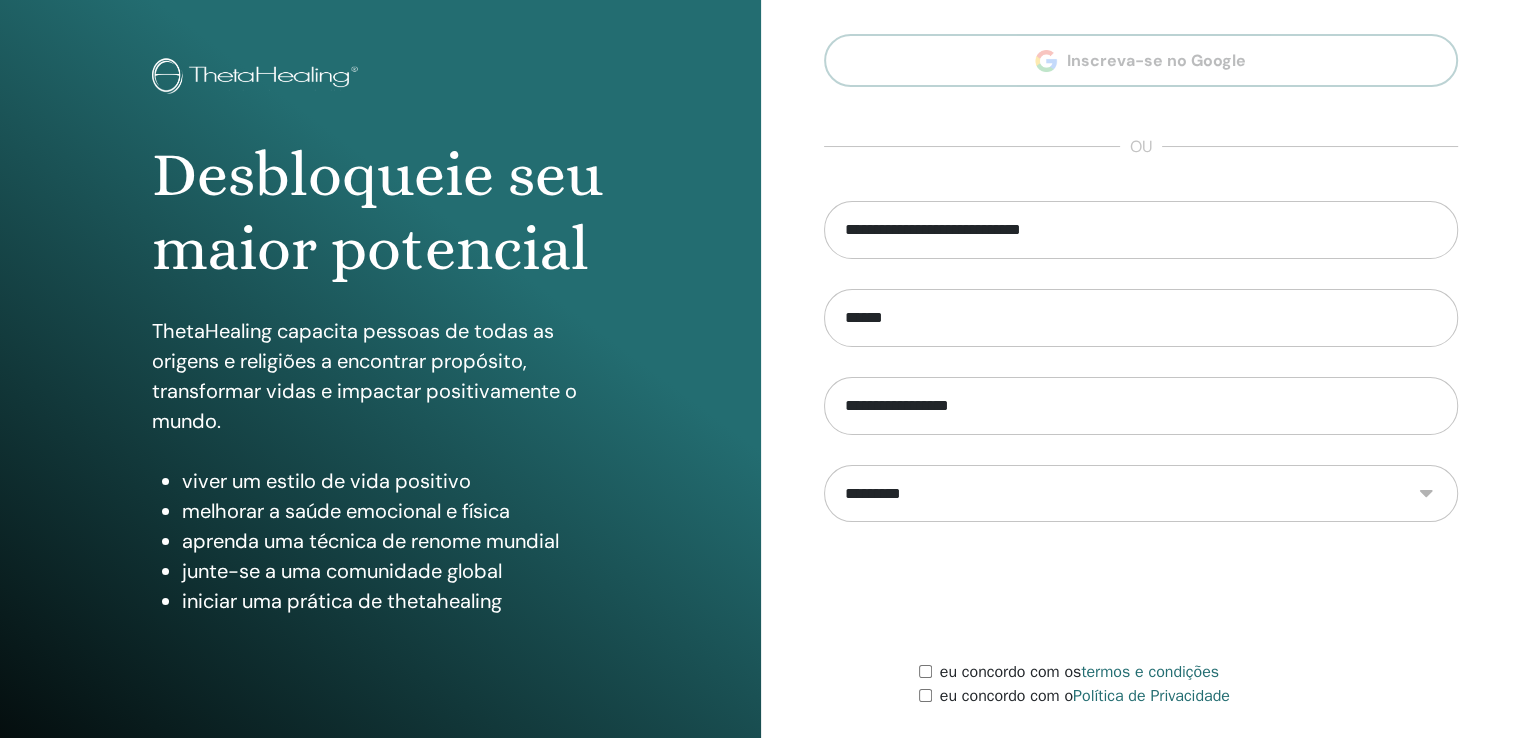 scroll, scrollTop: 120, scrollLeft: 0, axis: vertical 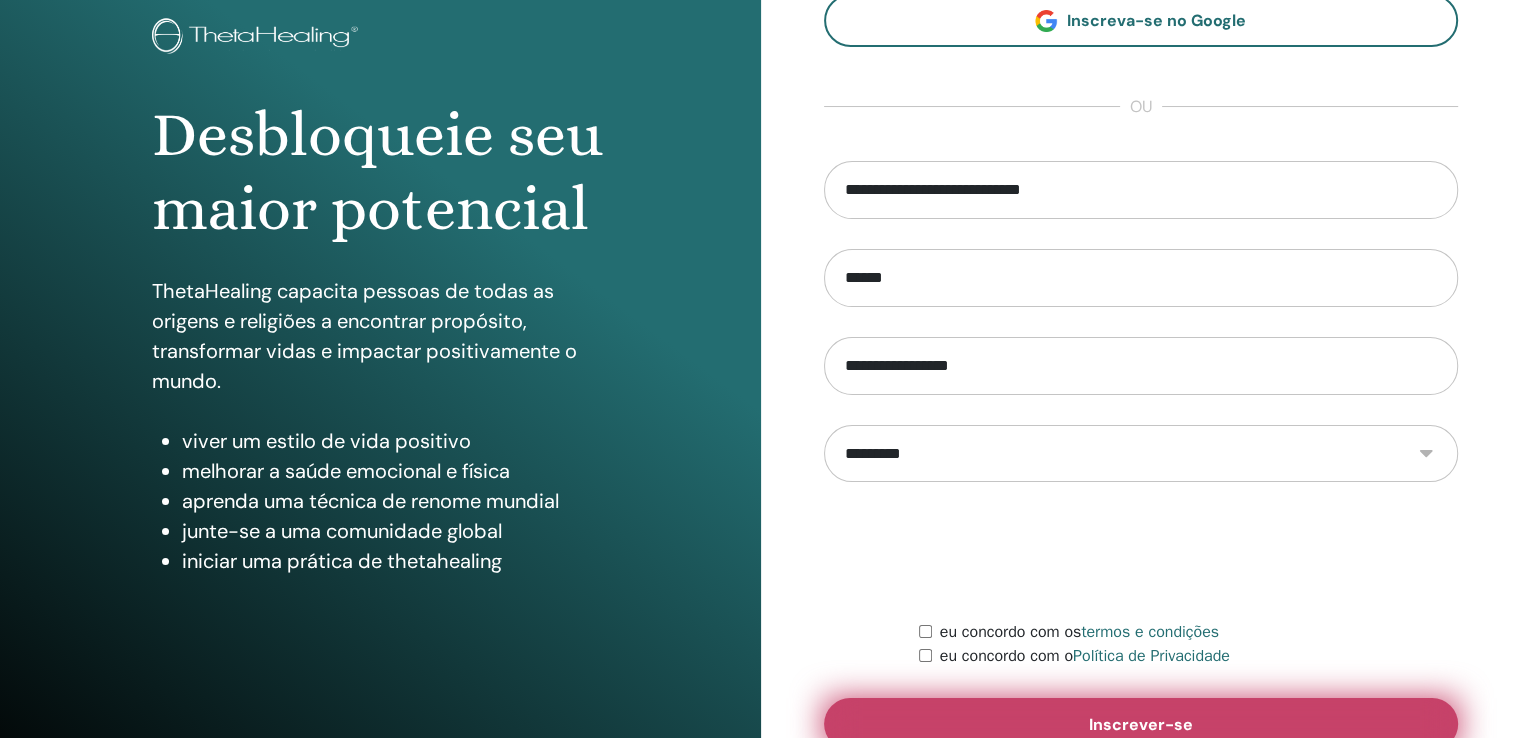 click on "Inscrever-se" at bounding box center [1141, 724] 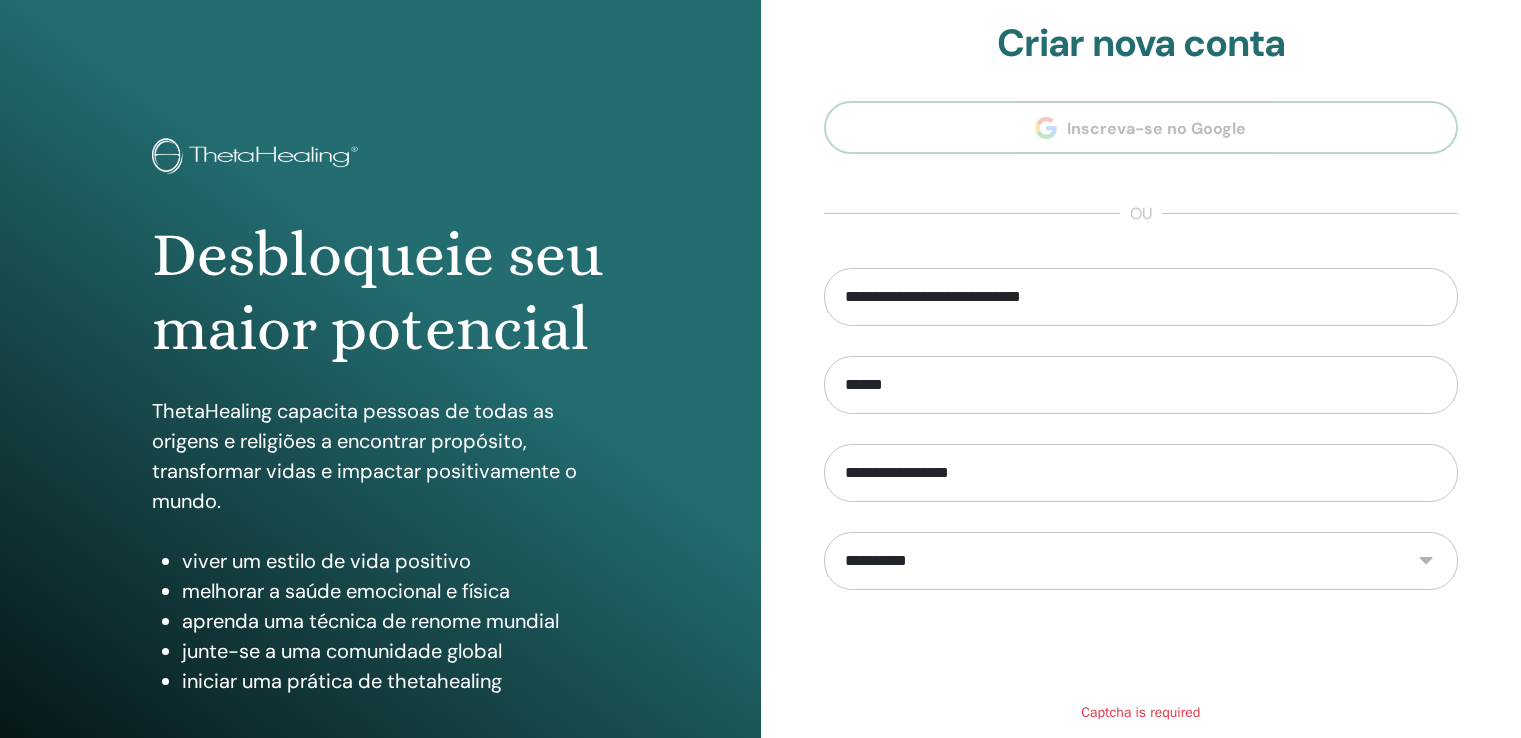 scroll, scrollTop: 0, scrollLeft: 0, axis: both 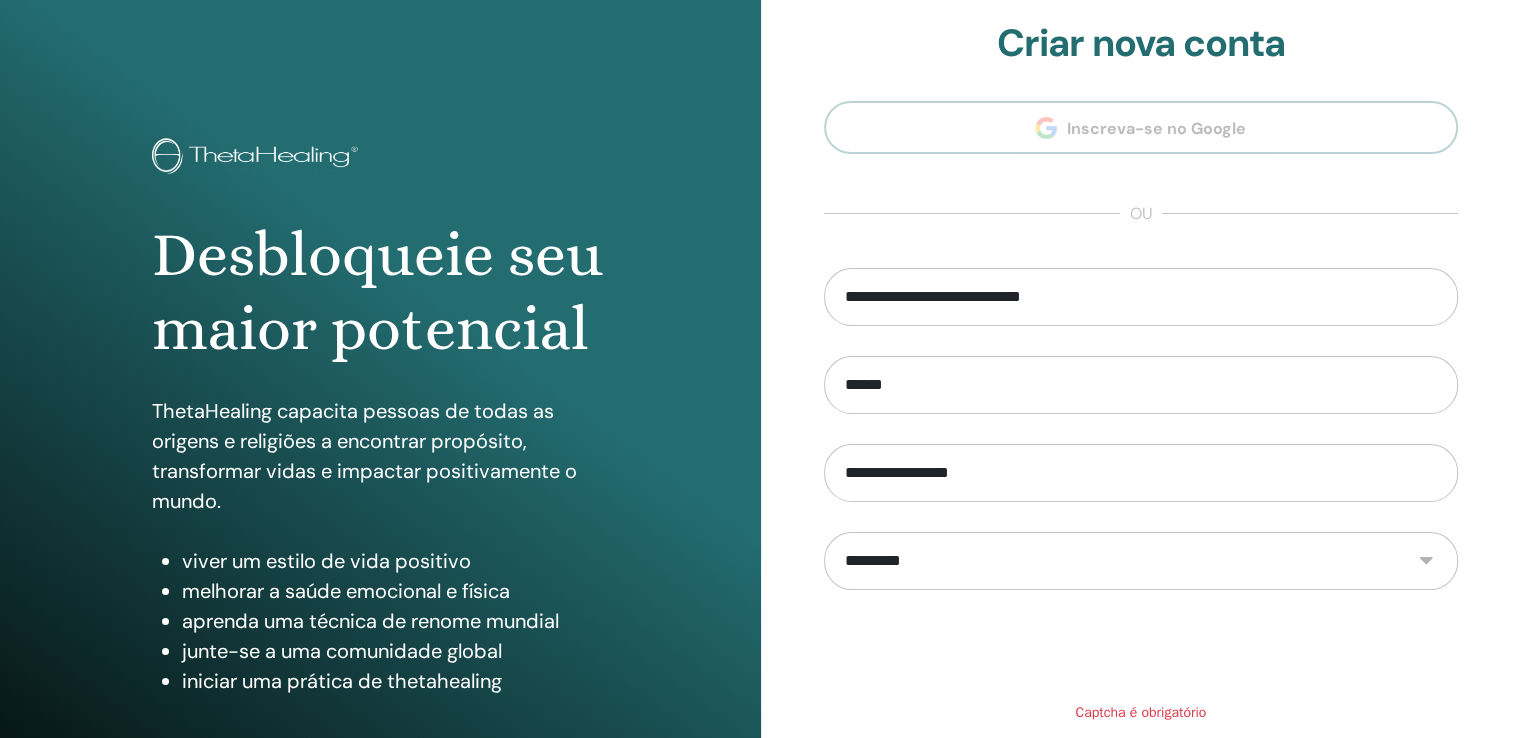 click at bounding box center [1141, 659] 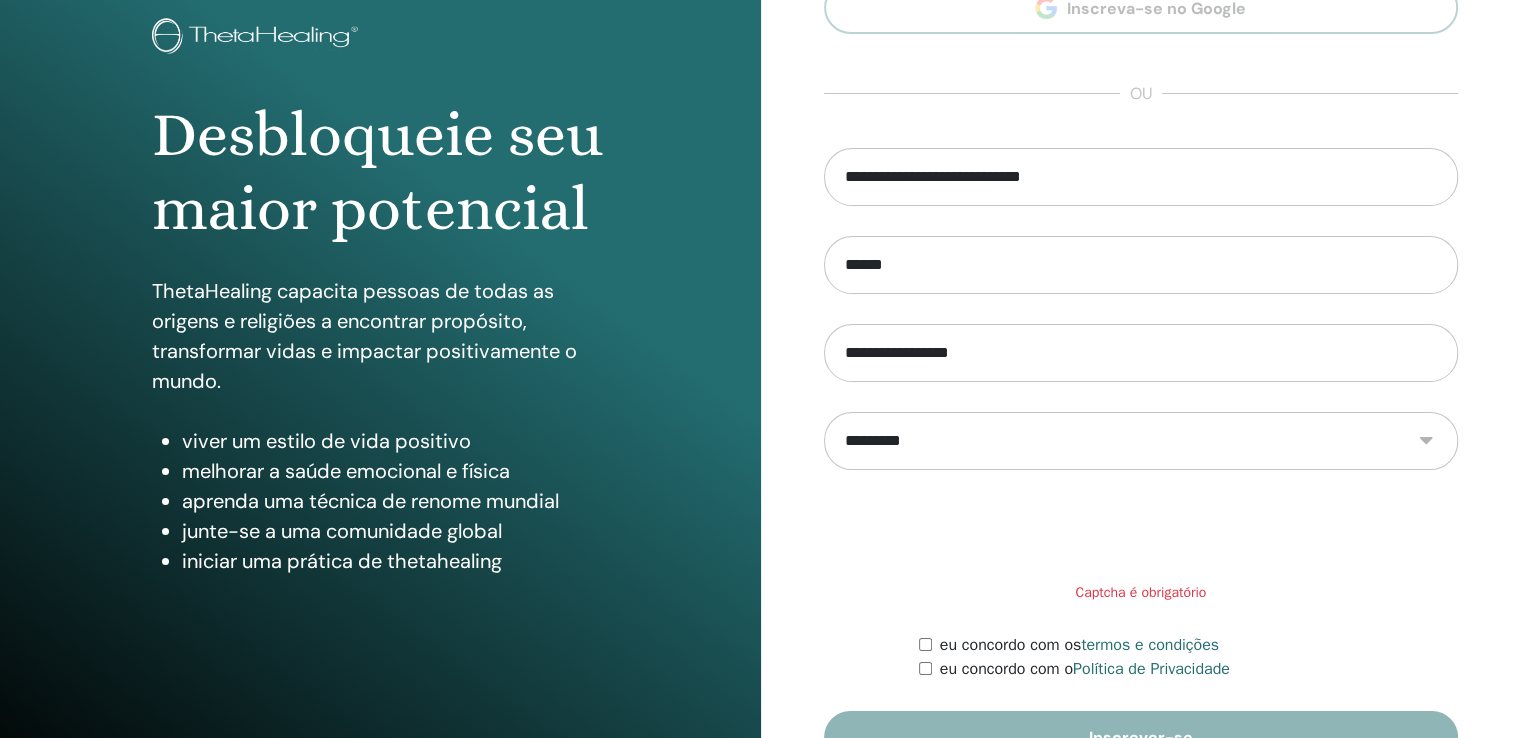scroll, scrollTop: 160, scrollLeft: 0, axis: vertical 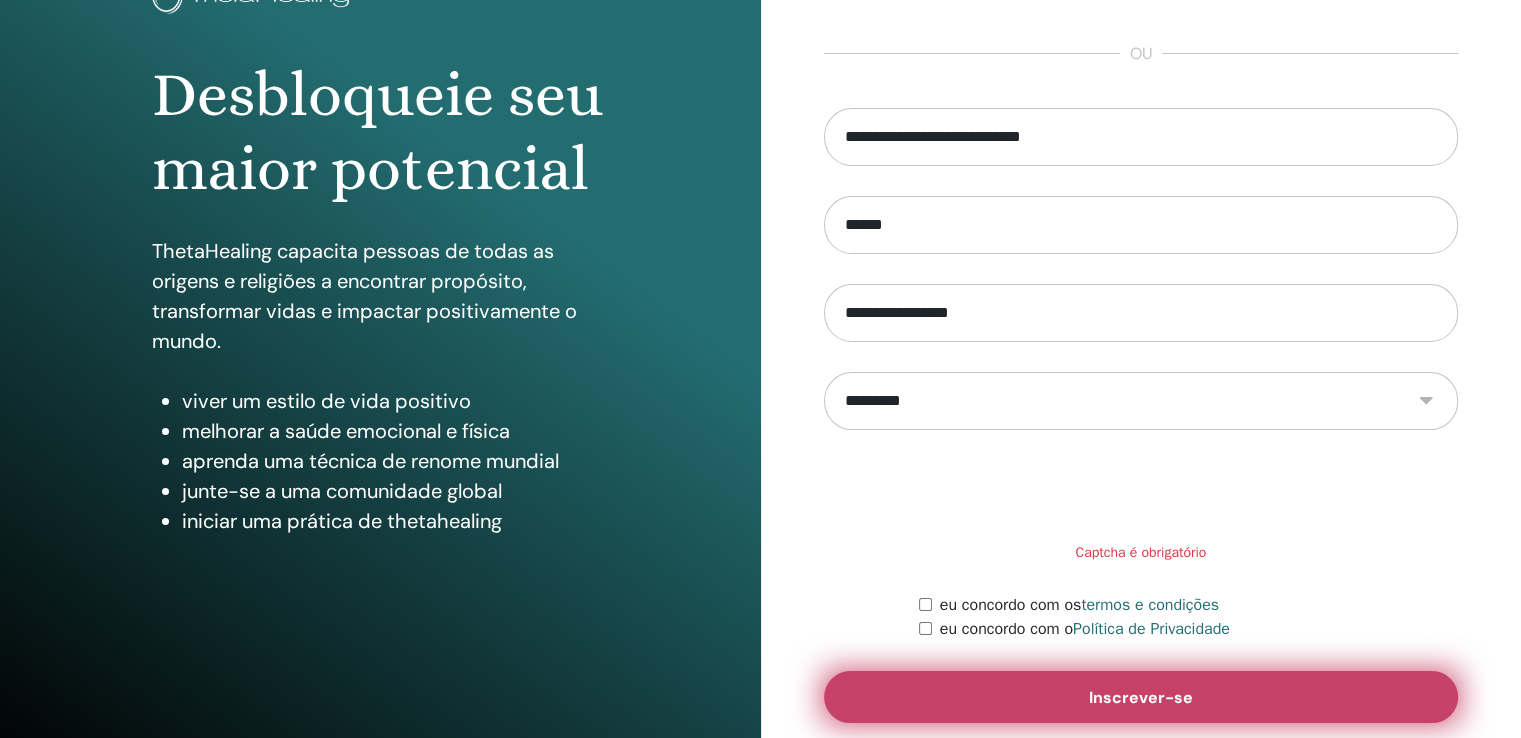 click on "Inscrever-se" at bounding box center (1141, 697) 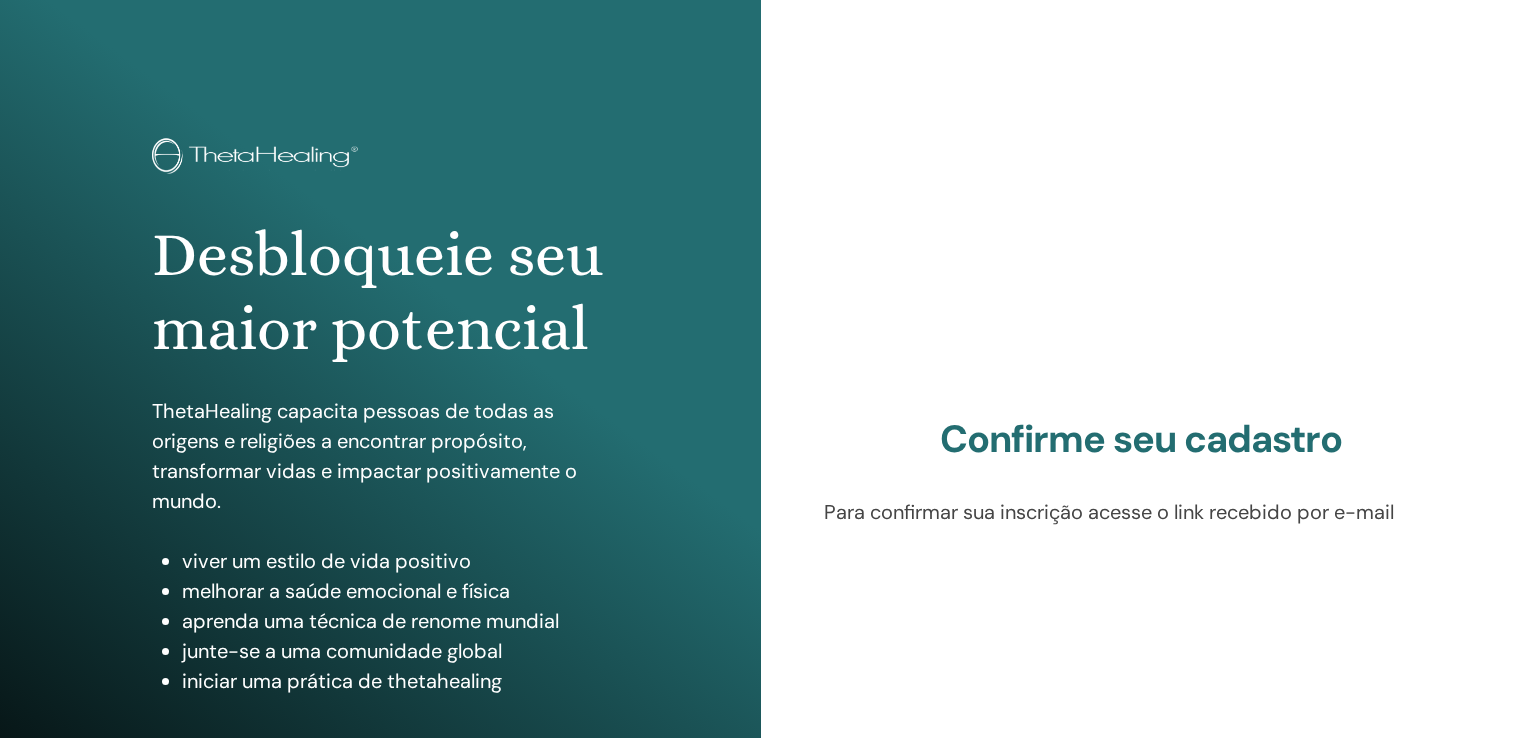 scroll, scrollTop: 0, scrollLeft: 0, axis: both 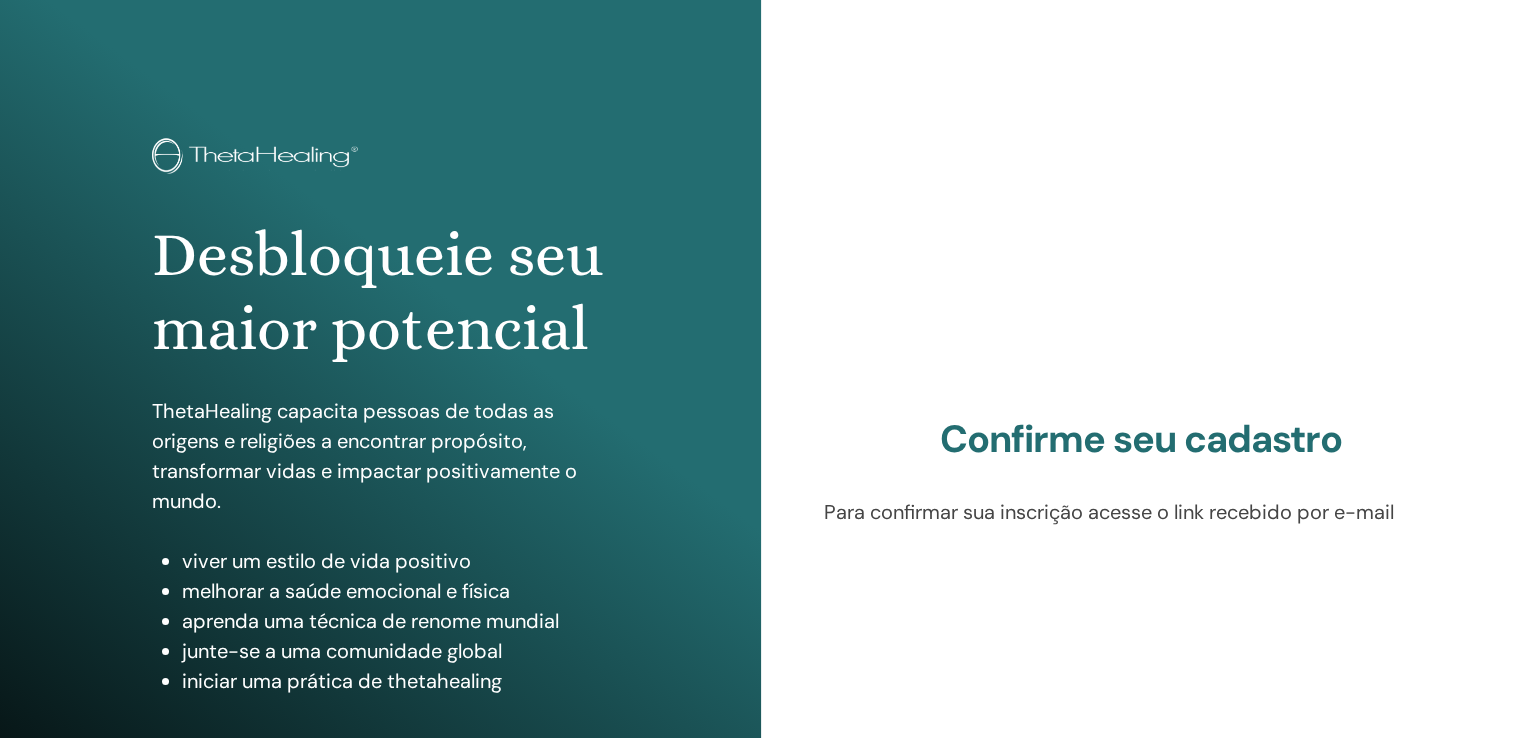 click on "Confirme seu cadastro
Para confirmar sua inscrição acesse o link recebido por e-mail" at bounding box center [1141, 480] 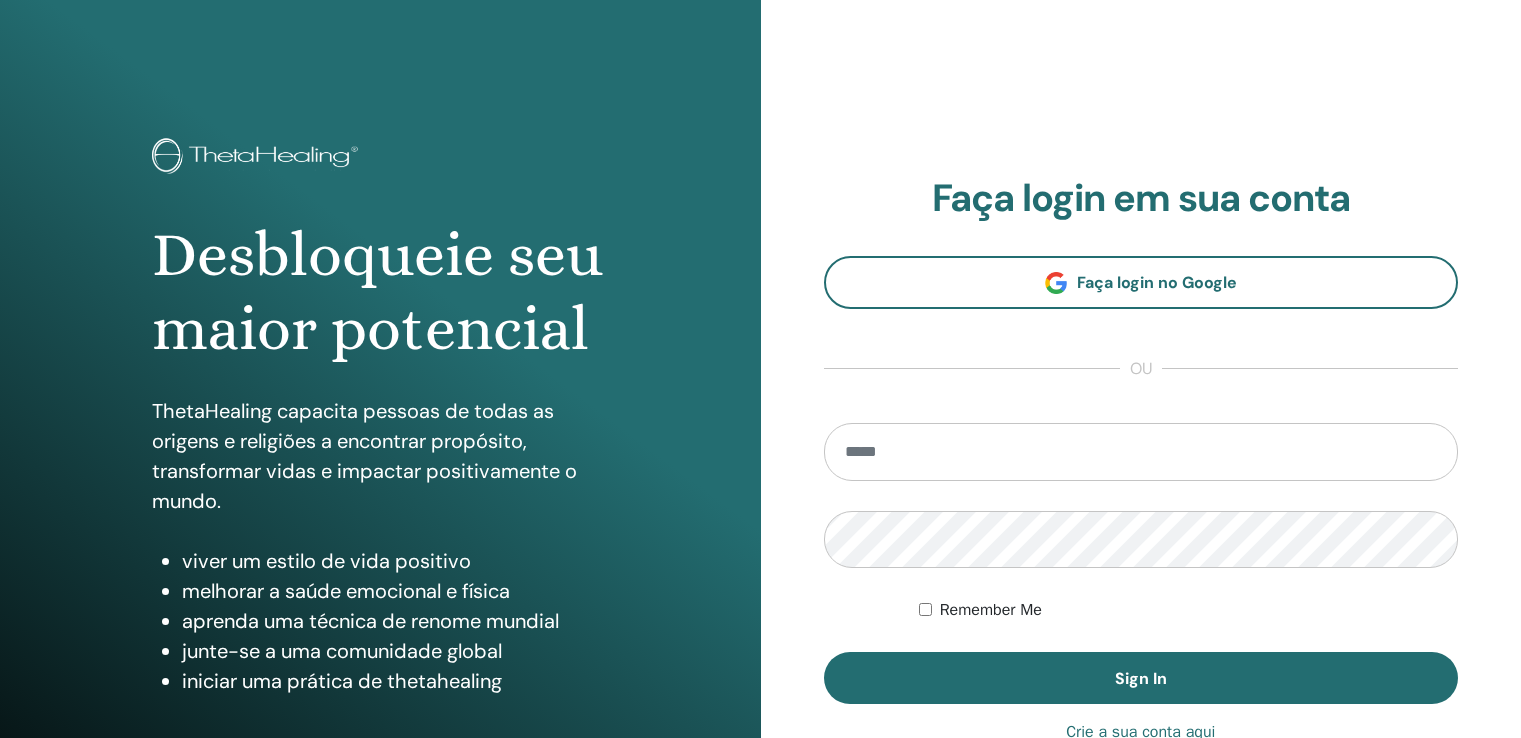scroll, scrollTop: 0, scrollLeft: 0, axis: both 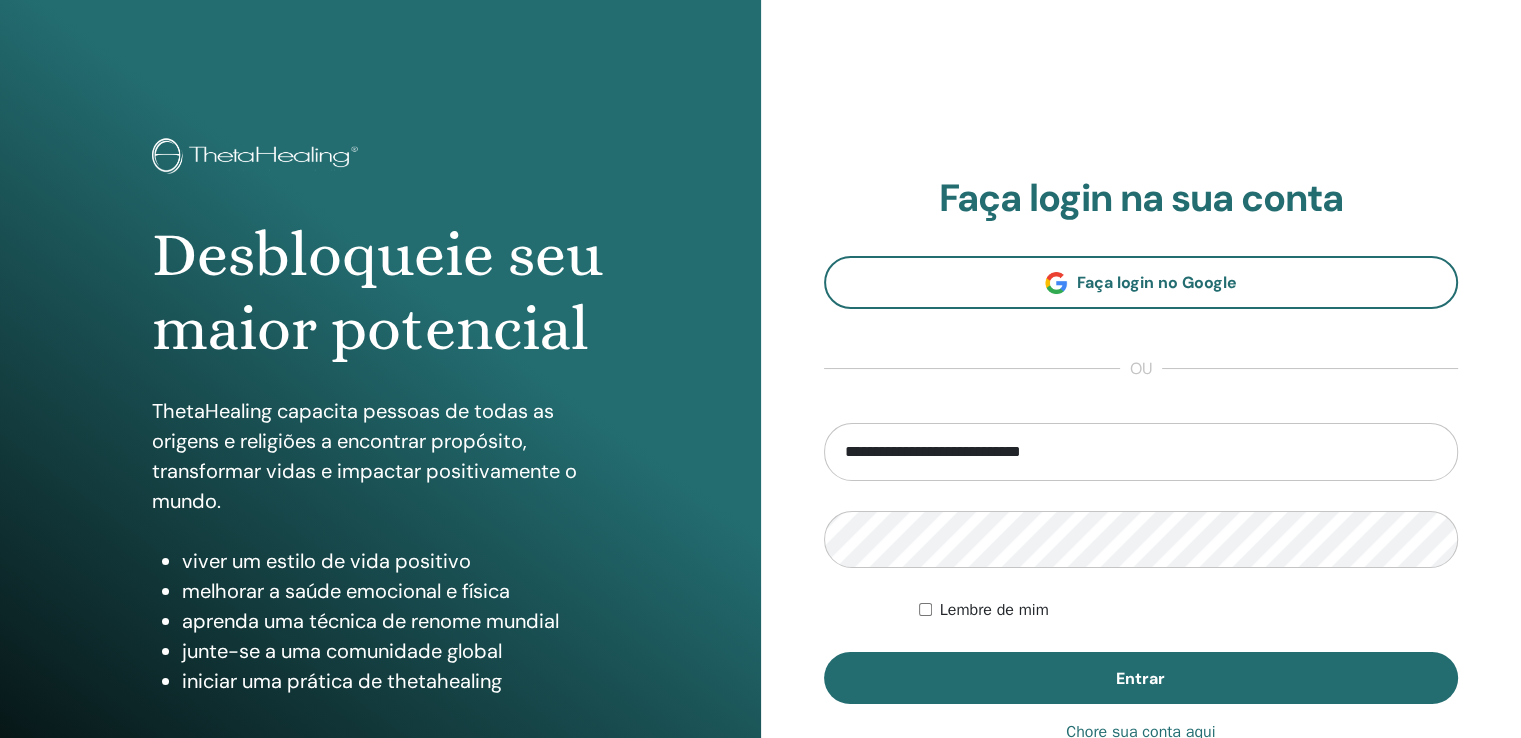 type on "**********" 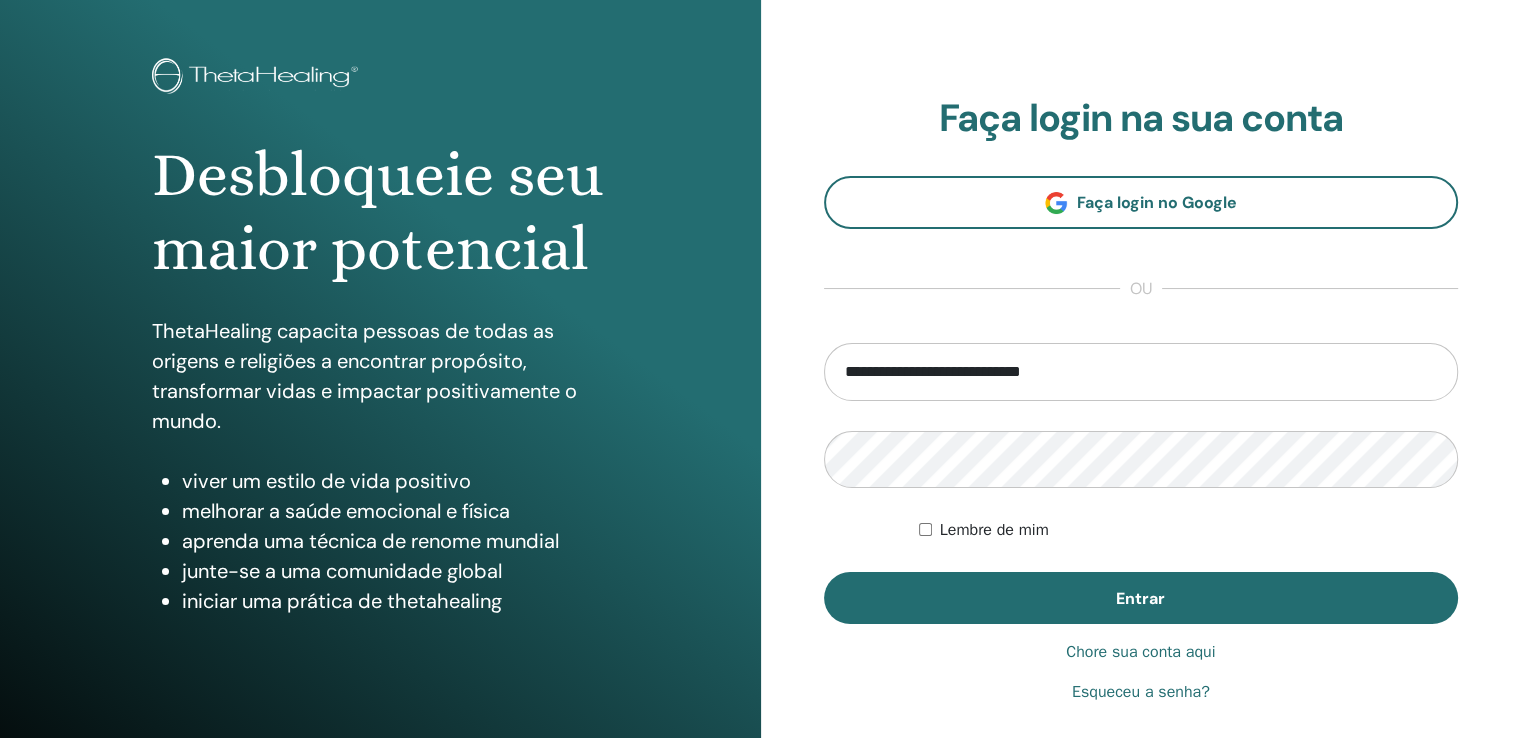 scroll, scrollTop: 120, scrollLeft: 0, axis: vertical 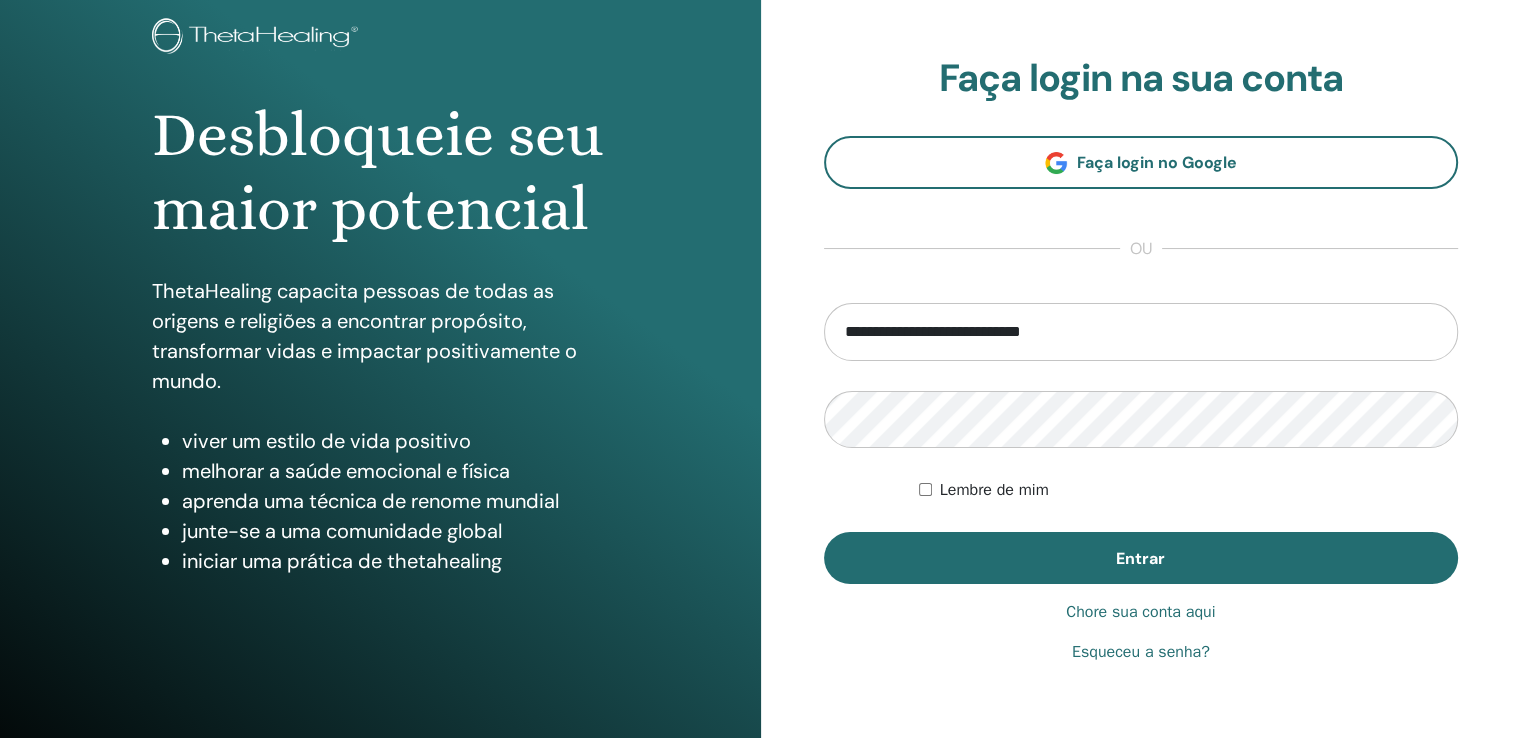 click on "Esqueceu a senha?" at bounding box center (1141, 652) 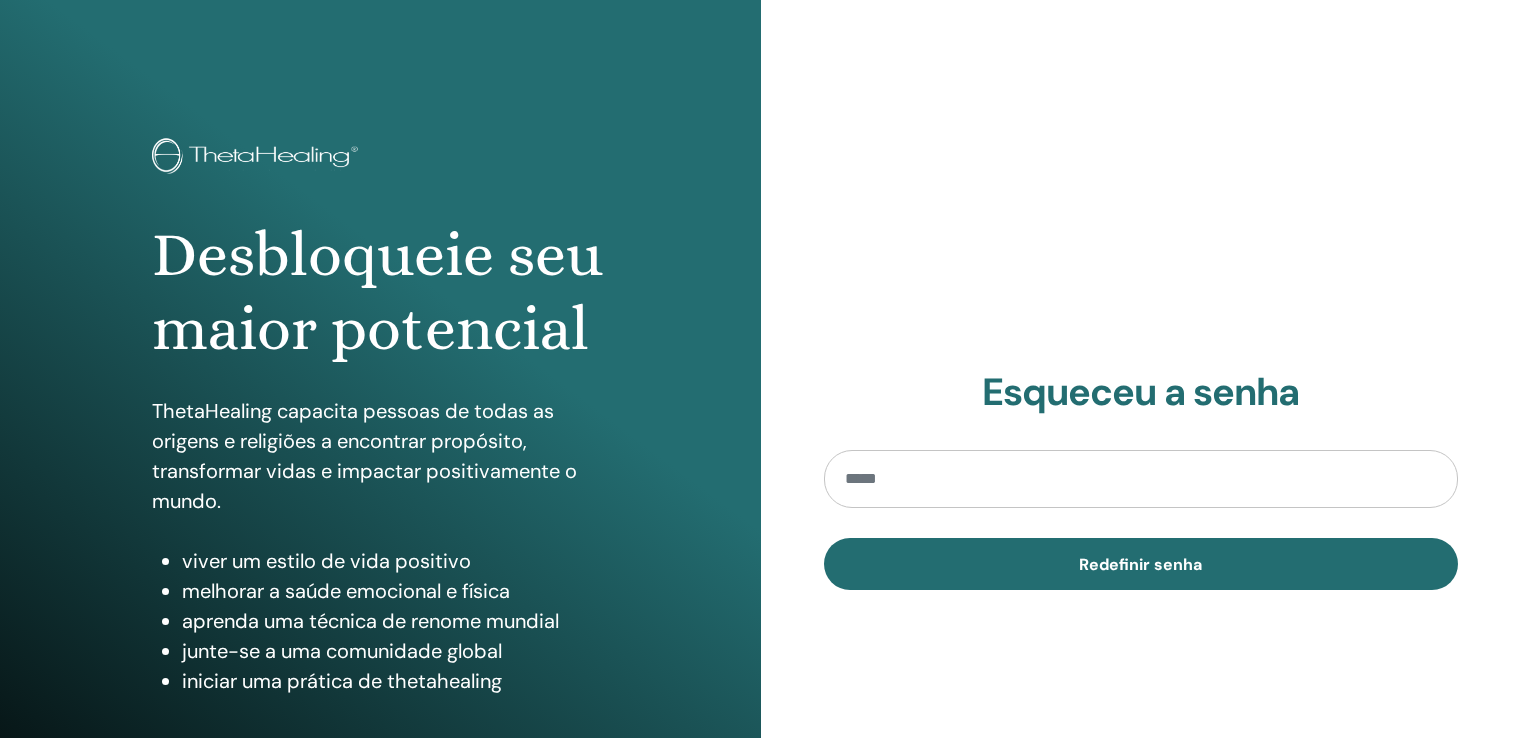 scroll, scrollTop: 0, scrollLeft: 0, axis: both 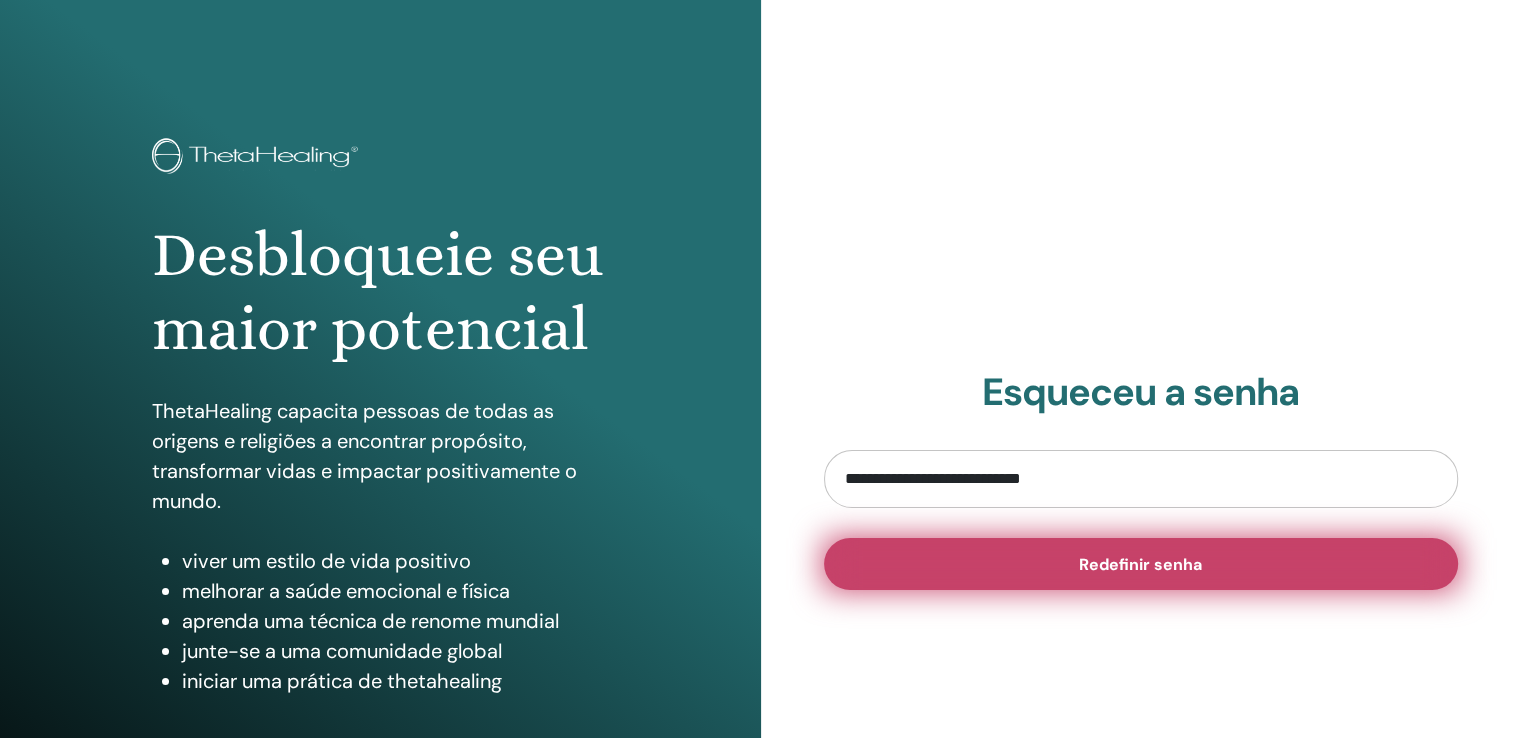 type on "**********" 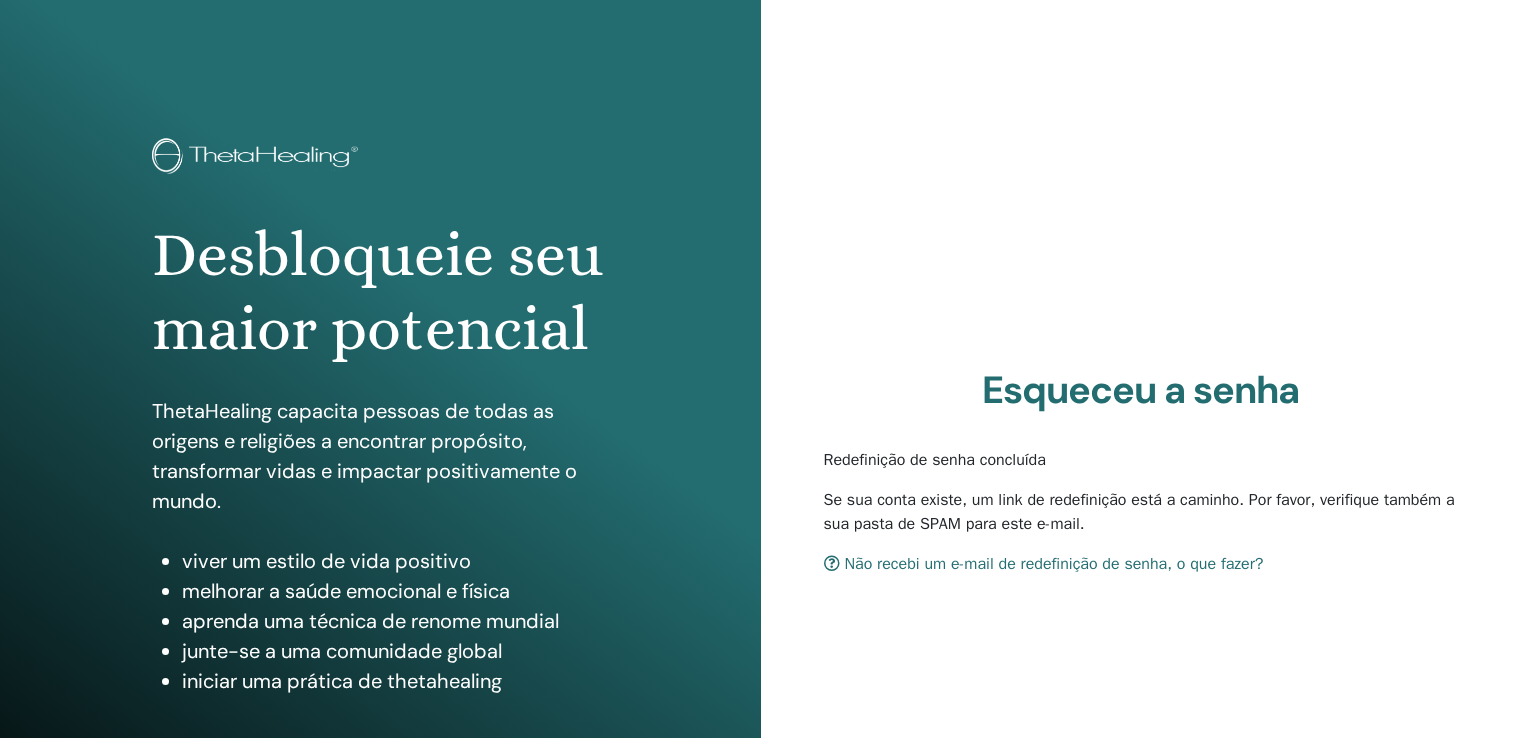 scroll, scrollTop: 0, scrollLeft: 0, axis: both 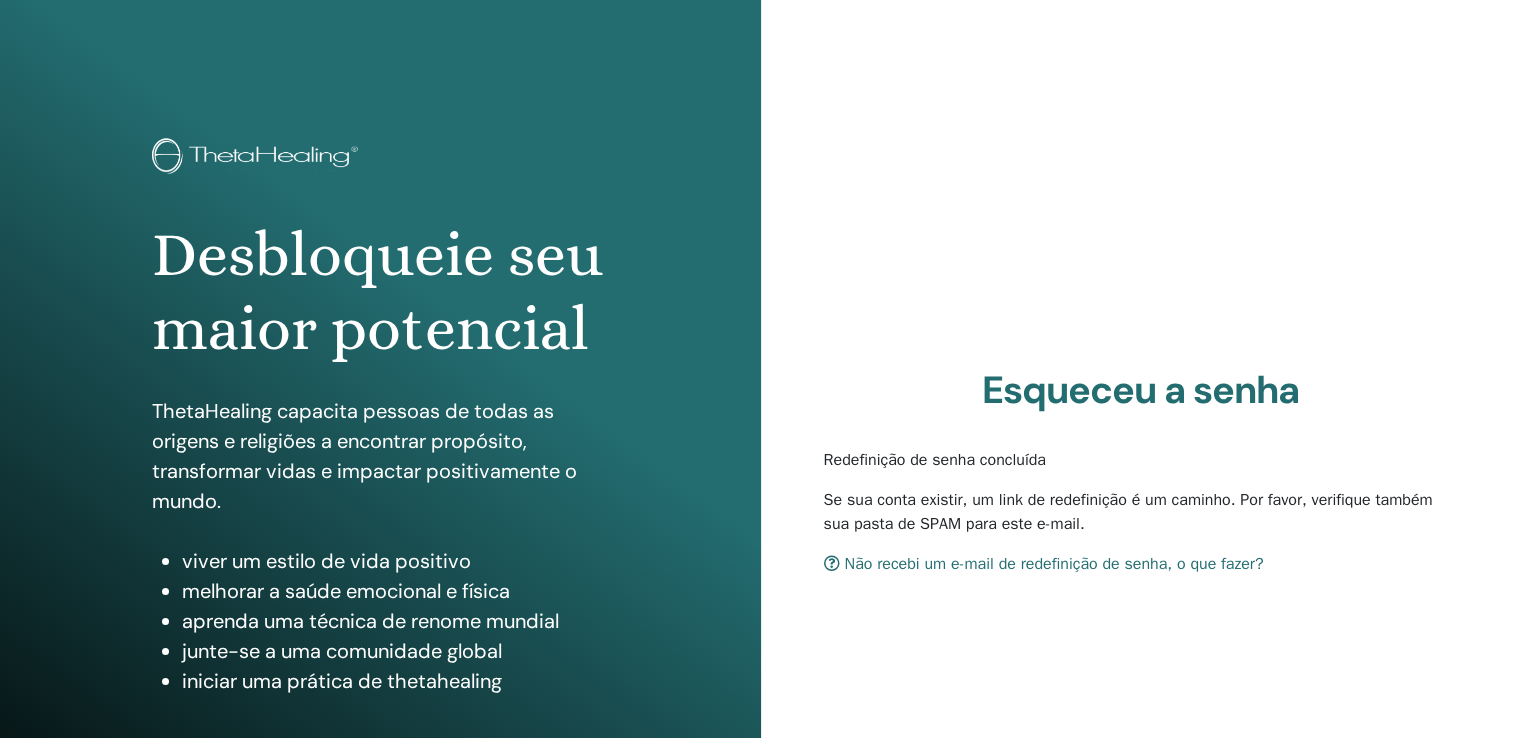 click on "Esqueceu a senha
Redefinição de senha concluída
Se sua conta existir, um link de redefinição é um caminho. Por favor, verifique também sua pasta de SPAM para este e-mail.
Não recebi um e-mail de redefinição de senha, o que fazer?" at bounding box center [1141, 480] 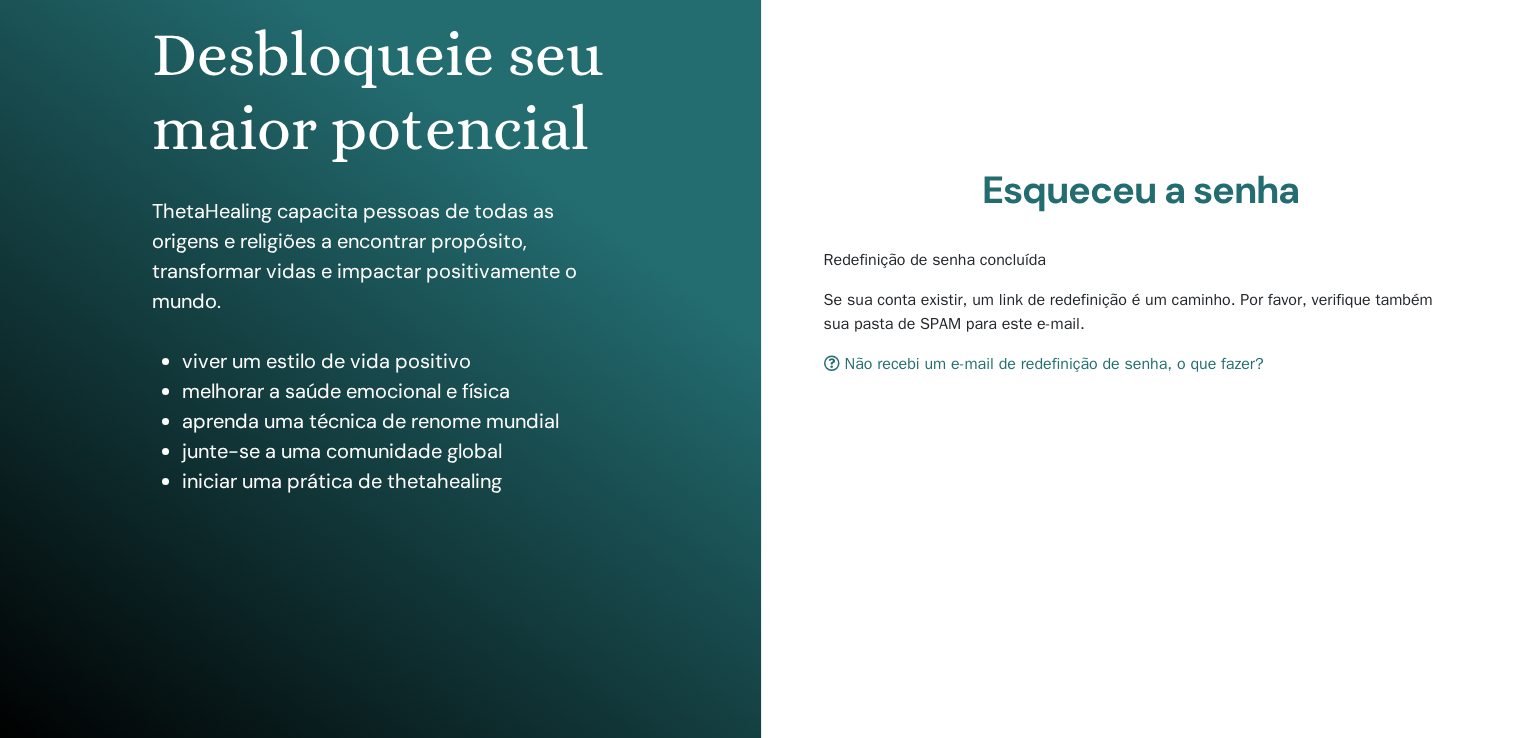 scroll, scrollTop: 222, scrollLeft: 0, axis: vertical 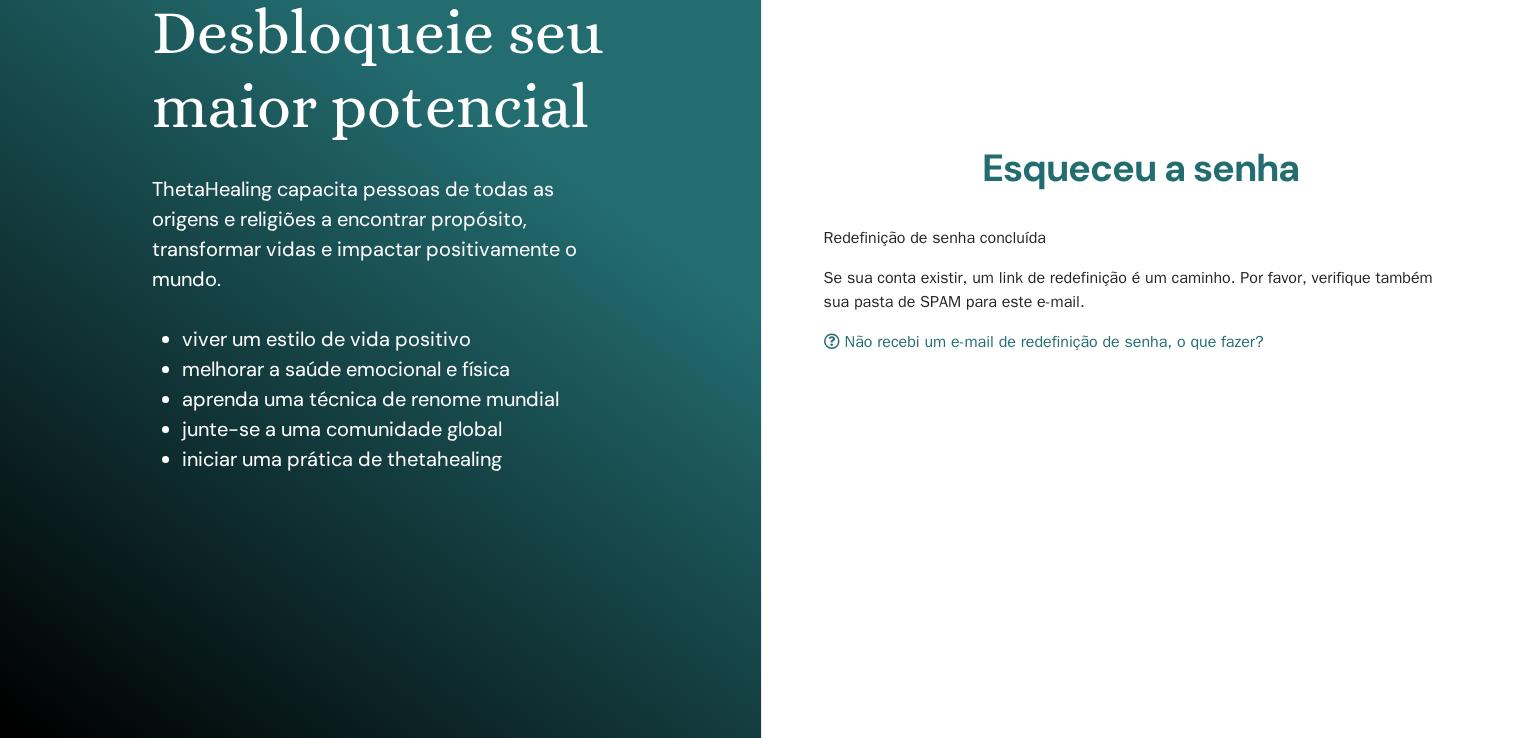 click on "Não recebi um e-mail de redefinição de senha, o que fazer?" at bounding box center (1054, 342) 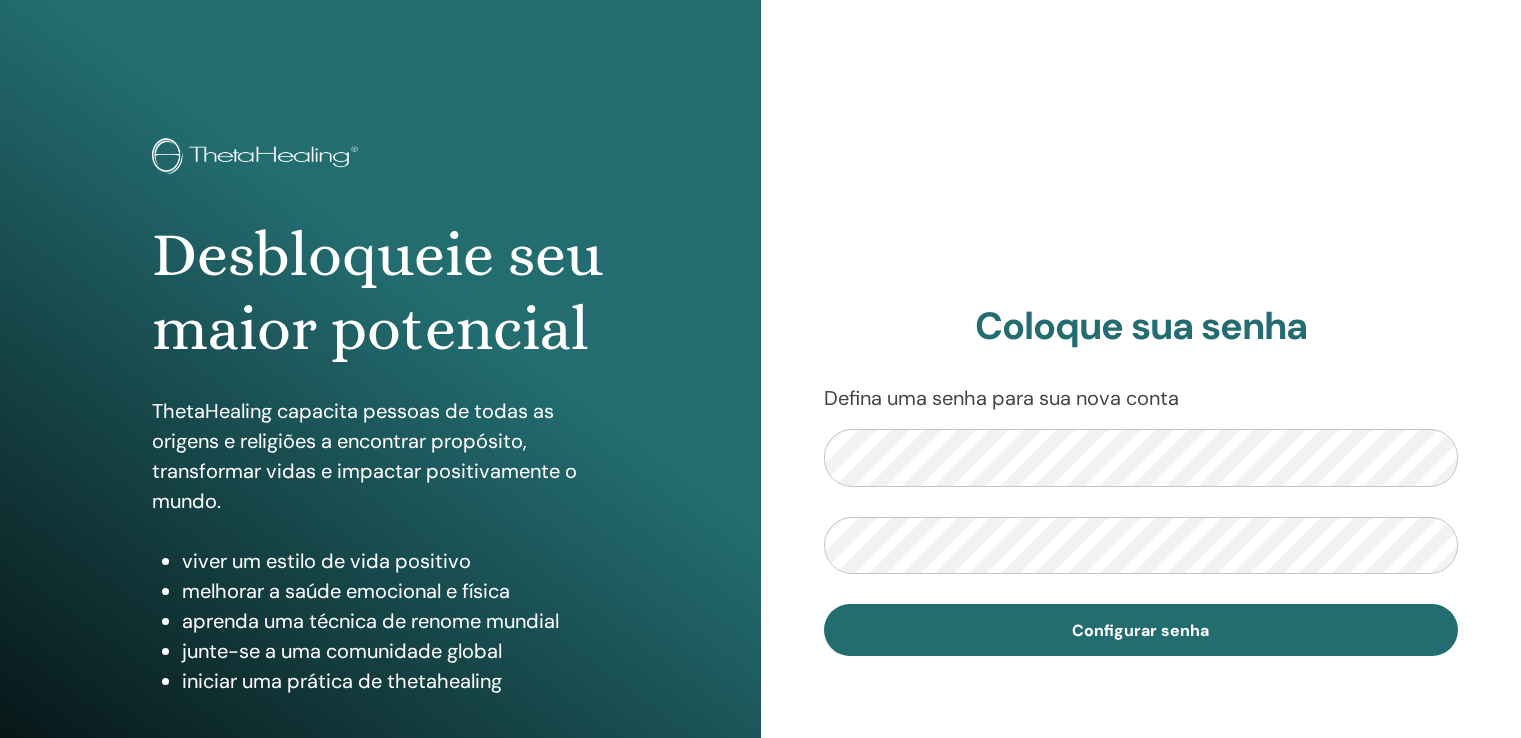 scroll, scrollTop: 0, scrollLeft: 0, axis: both 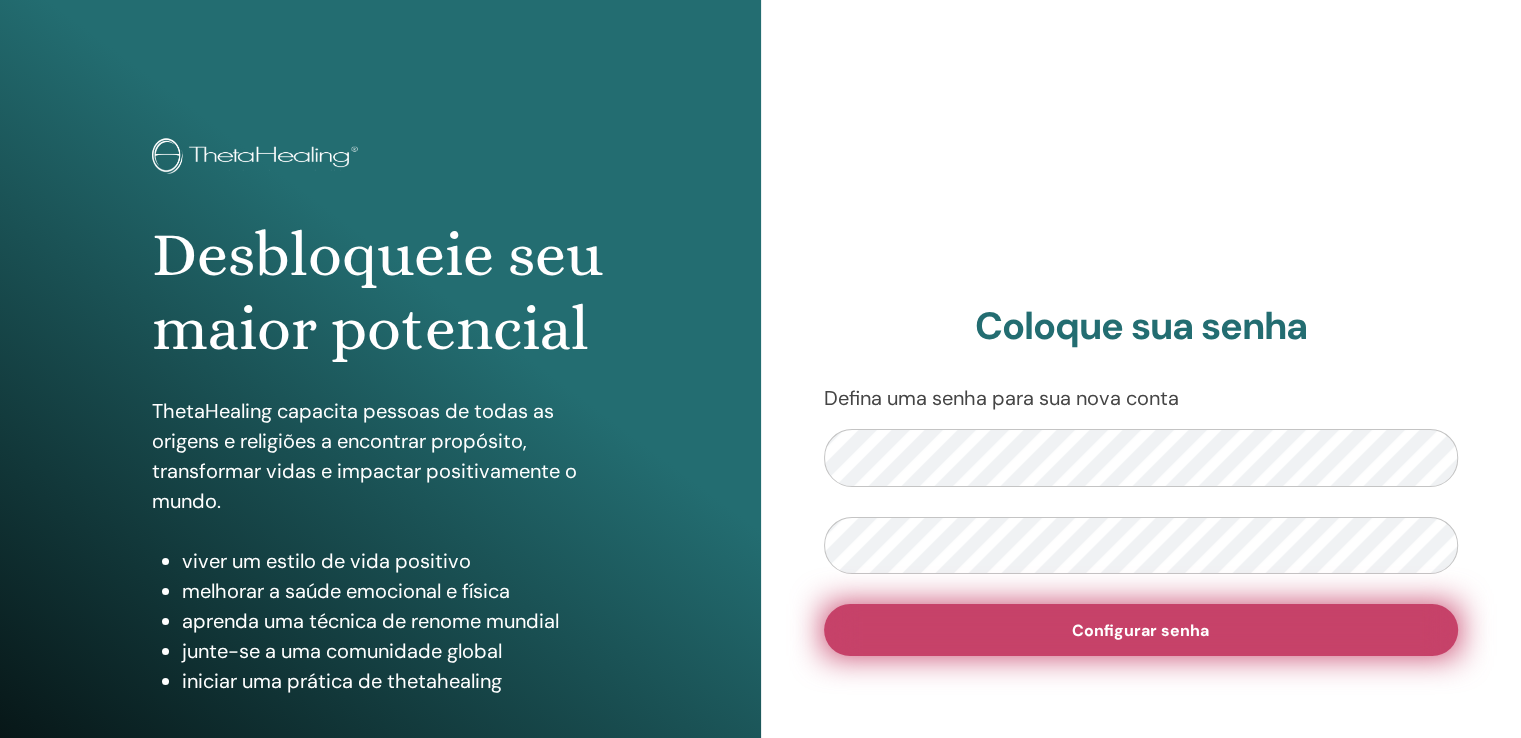 click on "Configurar senha" at bounding box center (1140, 630) 